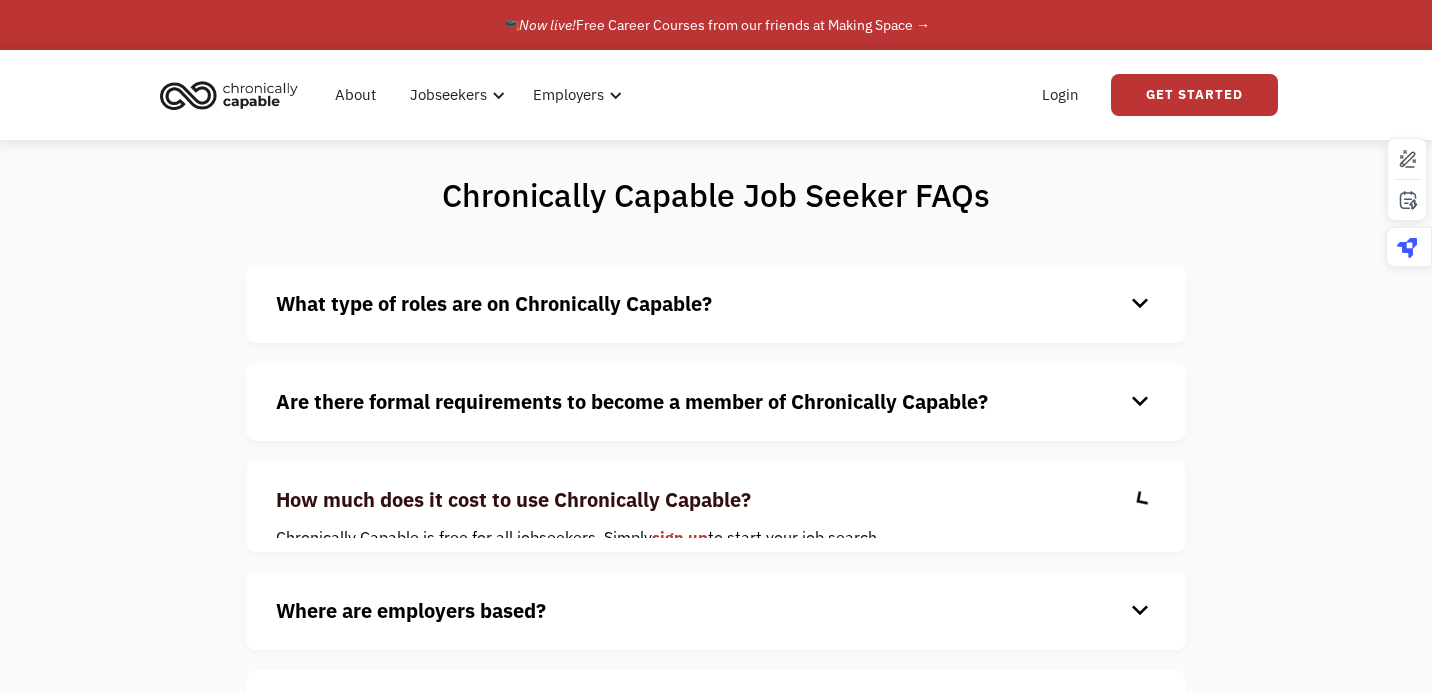 scroll, scrollTop: 395, scrollLeft: 0, axis: vertical 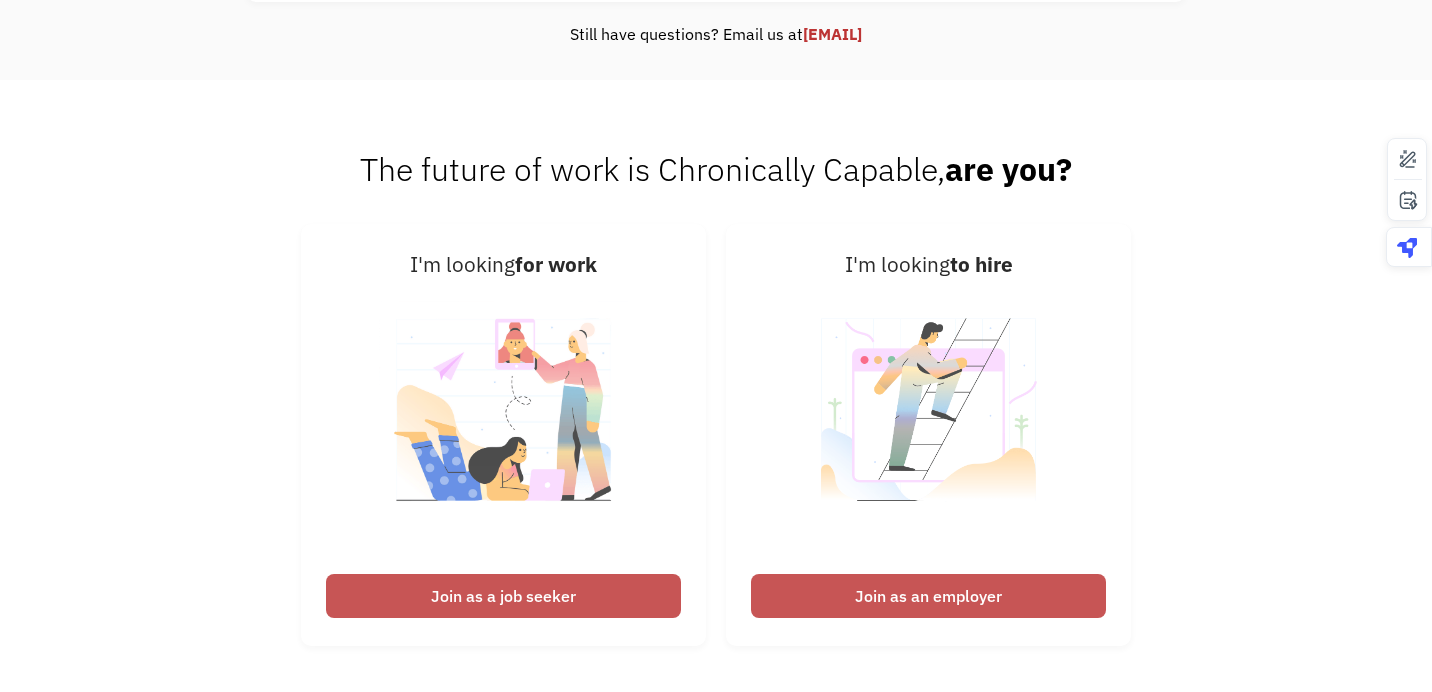 click on "The future of work is Chronically Capable, are you? I'm looking for work Join as a job seeker I'm looking to hire Join as an employer" at bounding box center (716, 407) 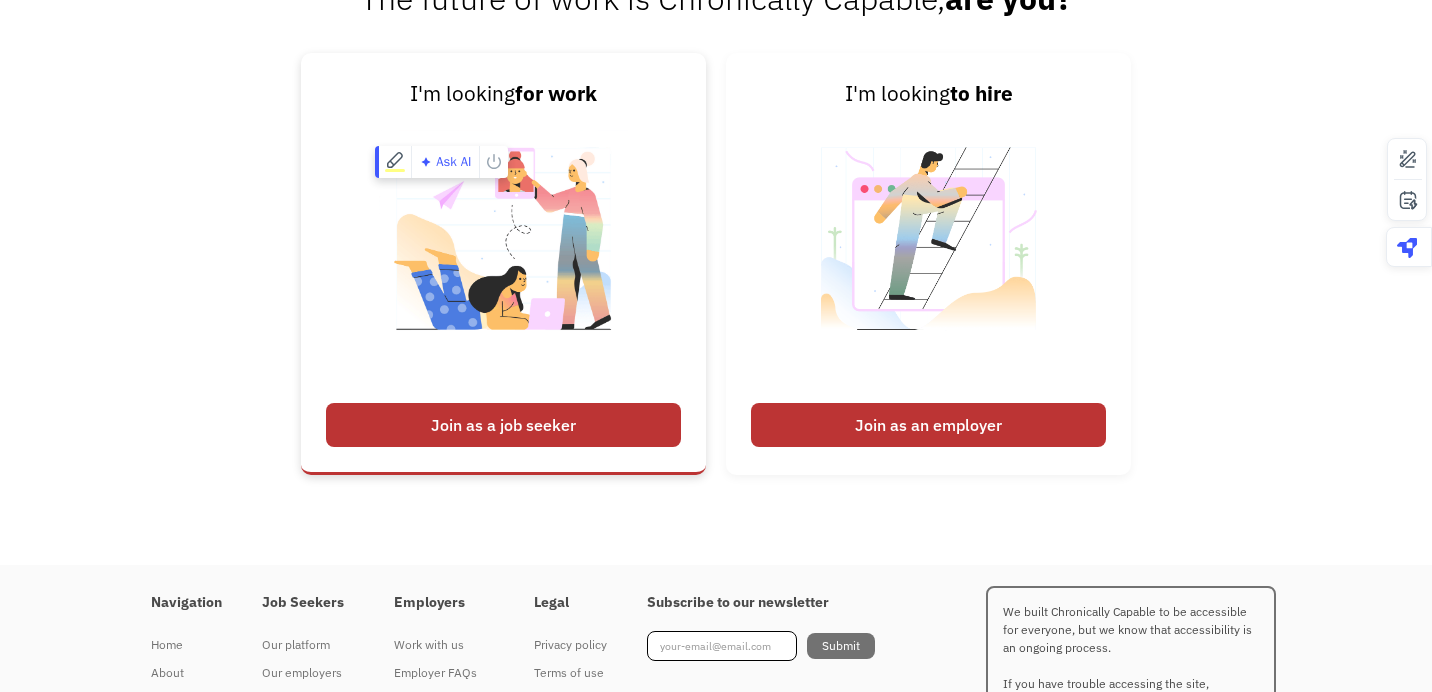 scroll, scrollTop: 952, scrollLeft: 0, axis: vertical 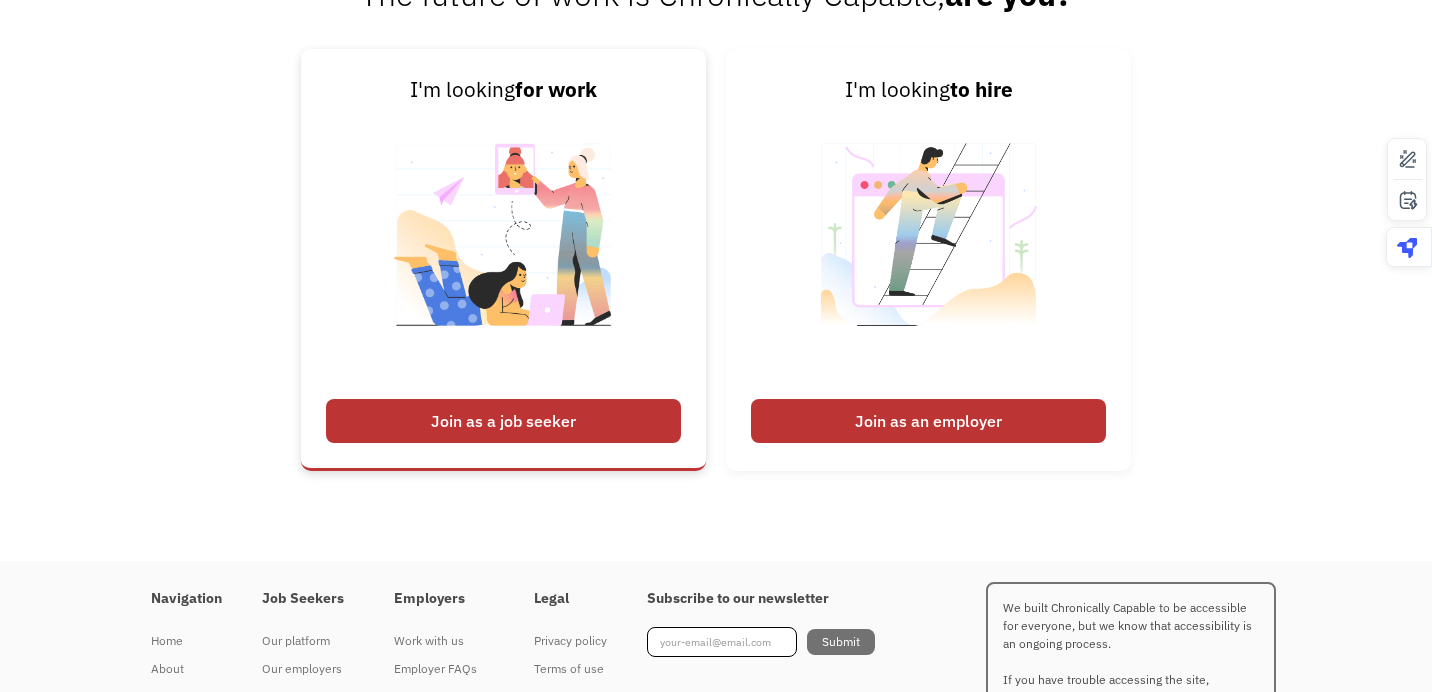 click on "Join as a job seeker" at bounding box center (503, 421) 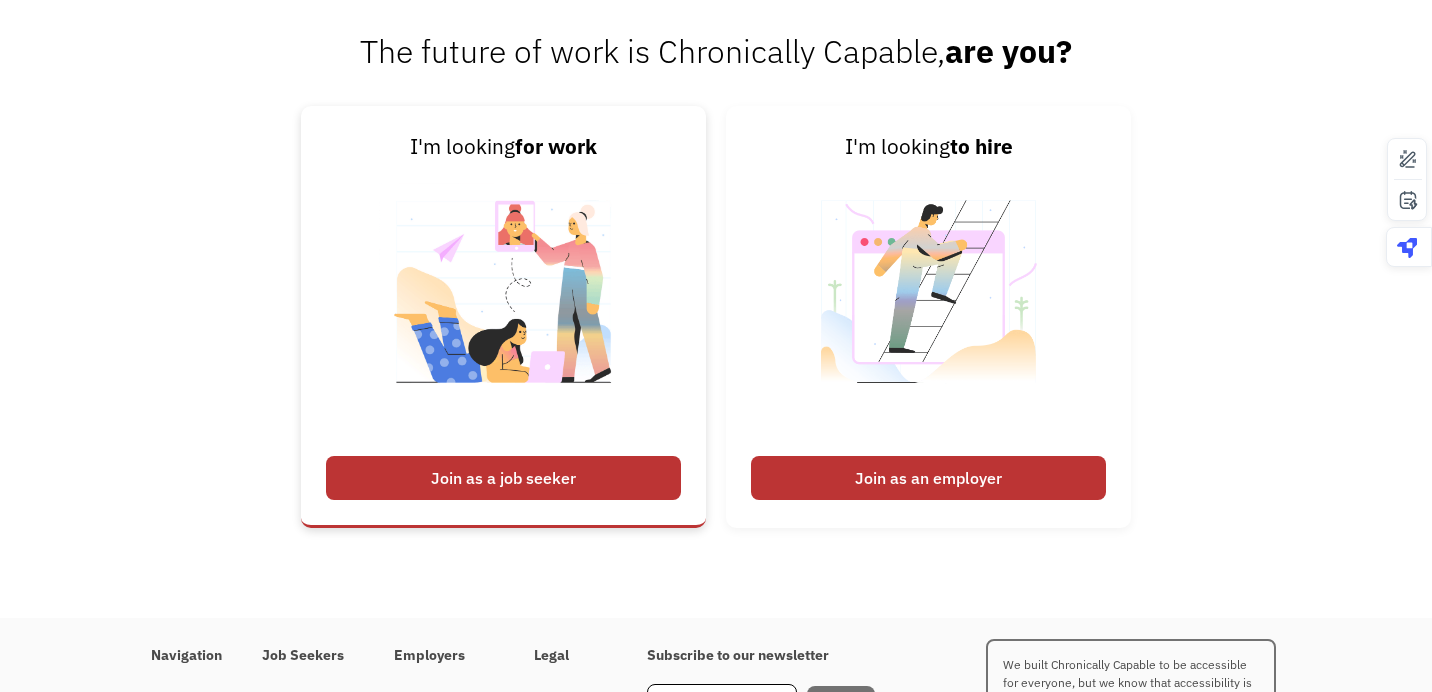 scroll, scrollTop: 1097, scrollLeft: 0, axis: vertical 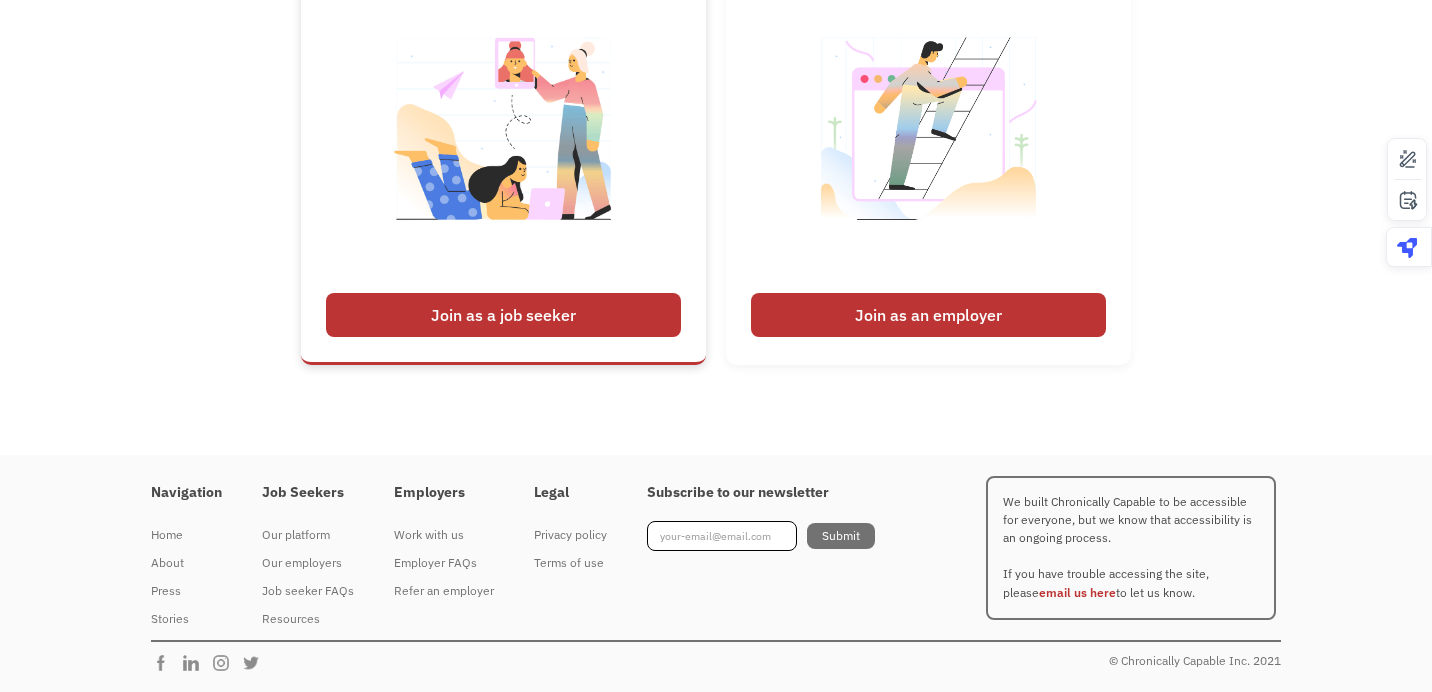 click on "Join as a job seeker" at bounding box center [503, 315] 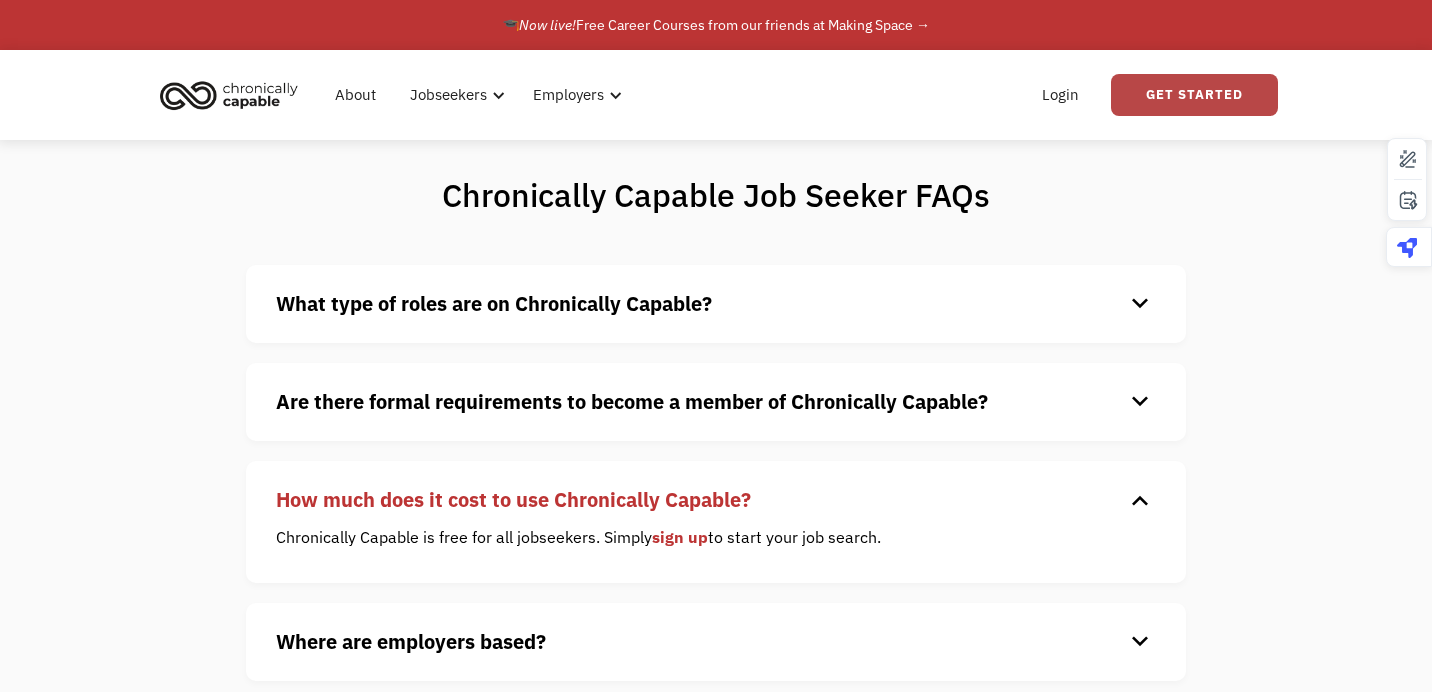 click on "Get Started" at bounding box center (1194, 95) 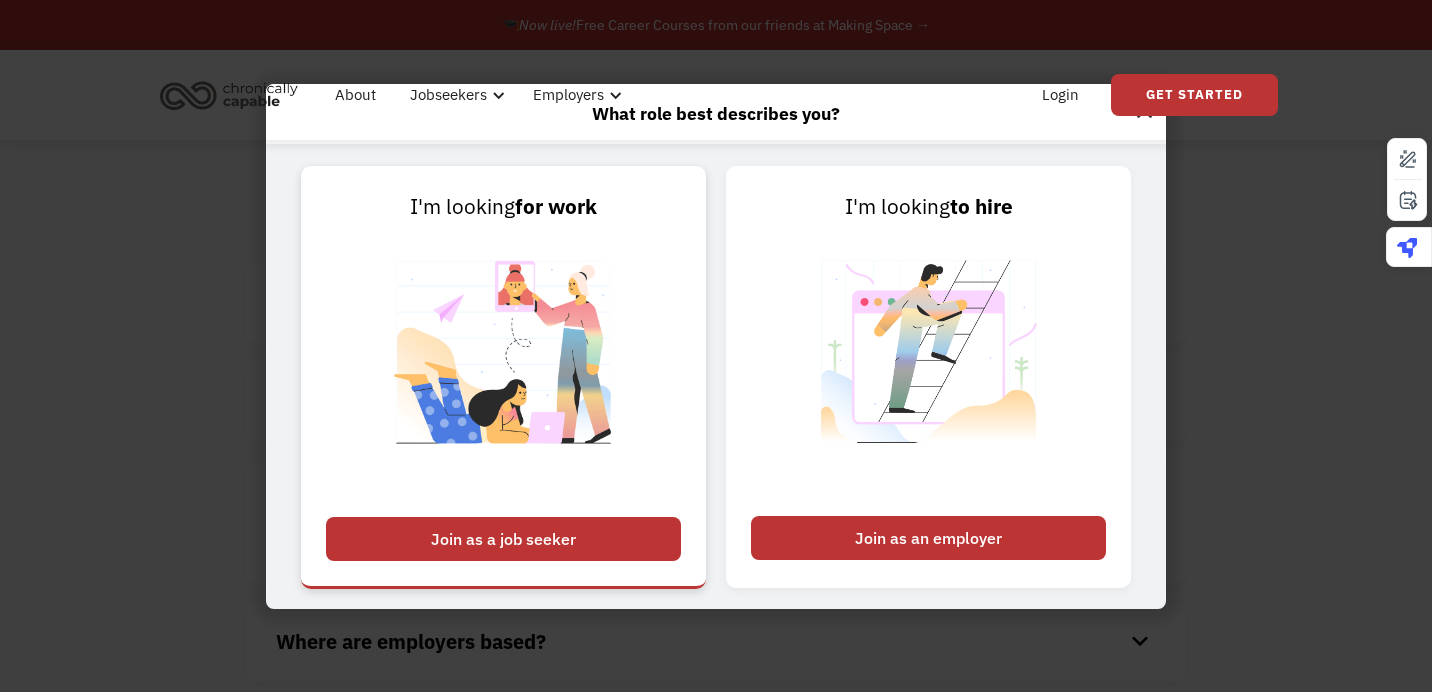 click on "Join as a job seeker" at bounding box center [503, 539] 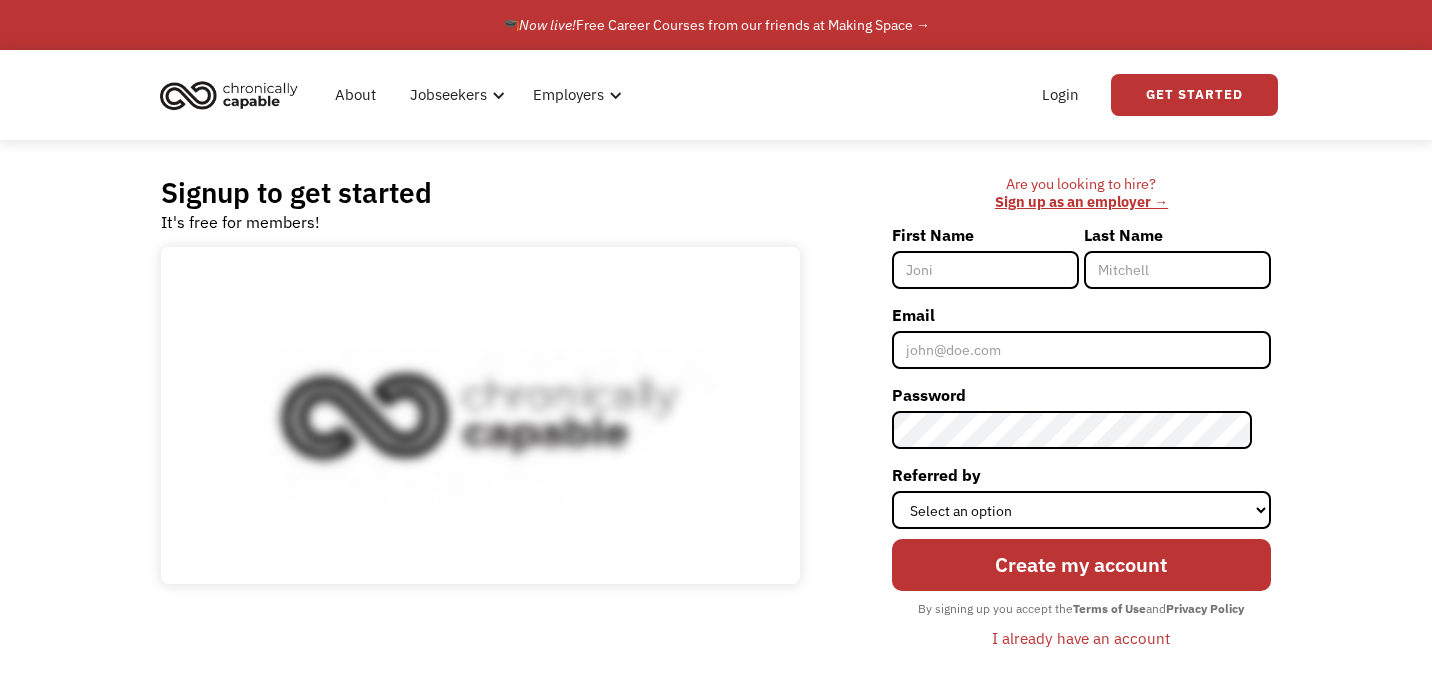 scroll, scrollTop: 0, scrollLeft: 0, axis: both 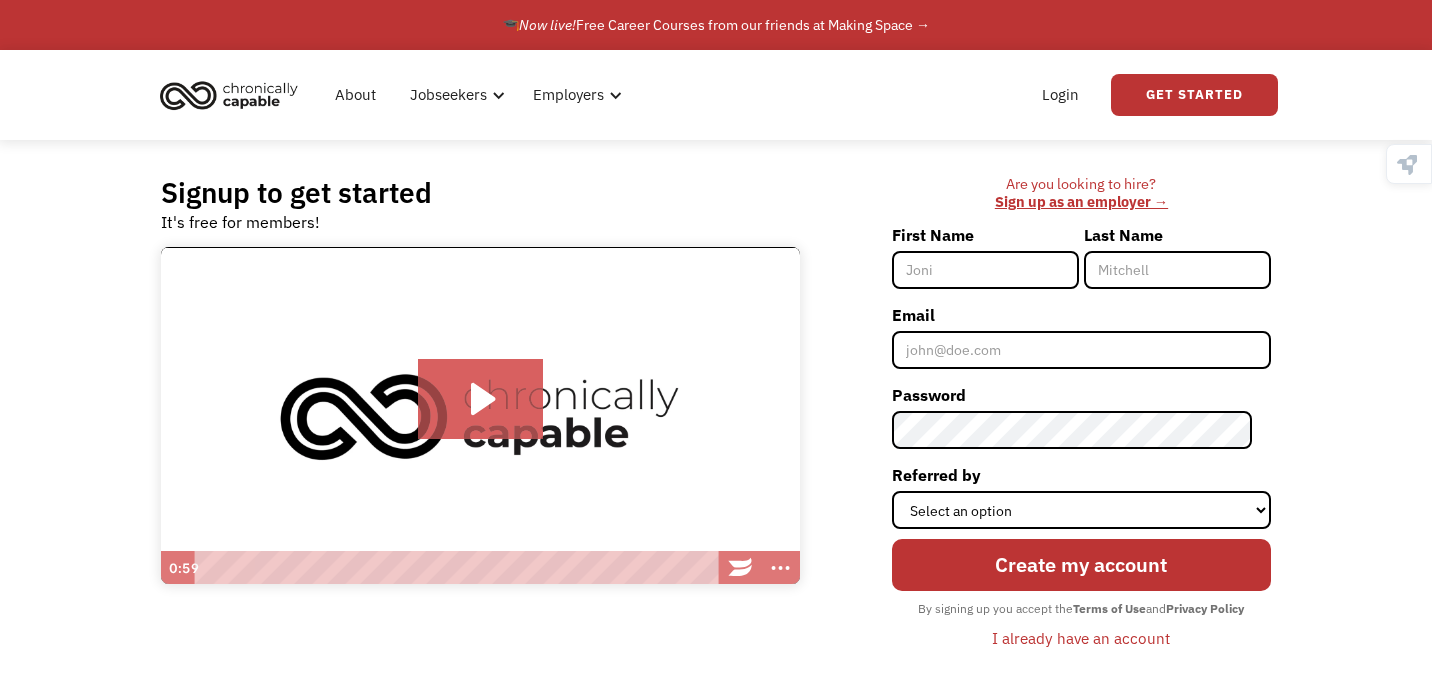 click on "First Name" at bounding box center (985, 270) 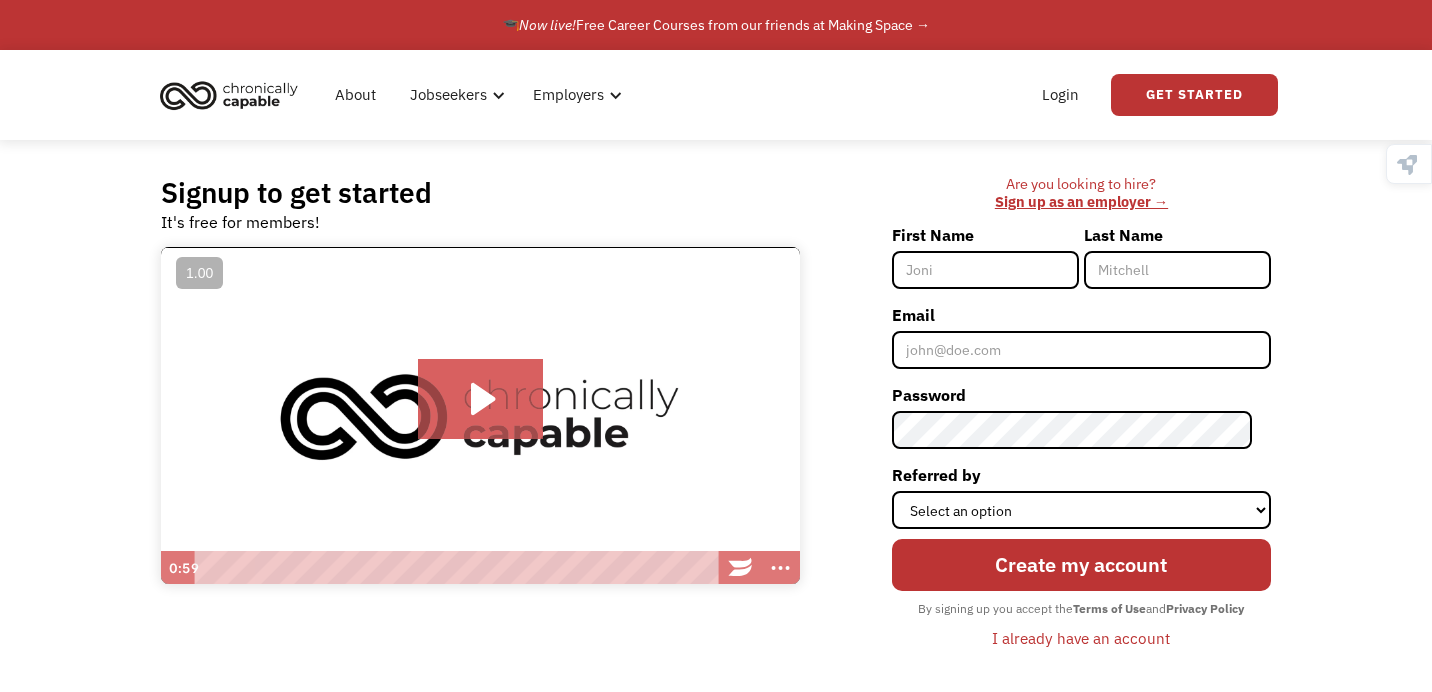 click on "First Name" at bounding box center (985, 270) 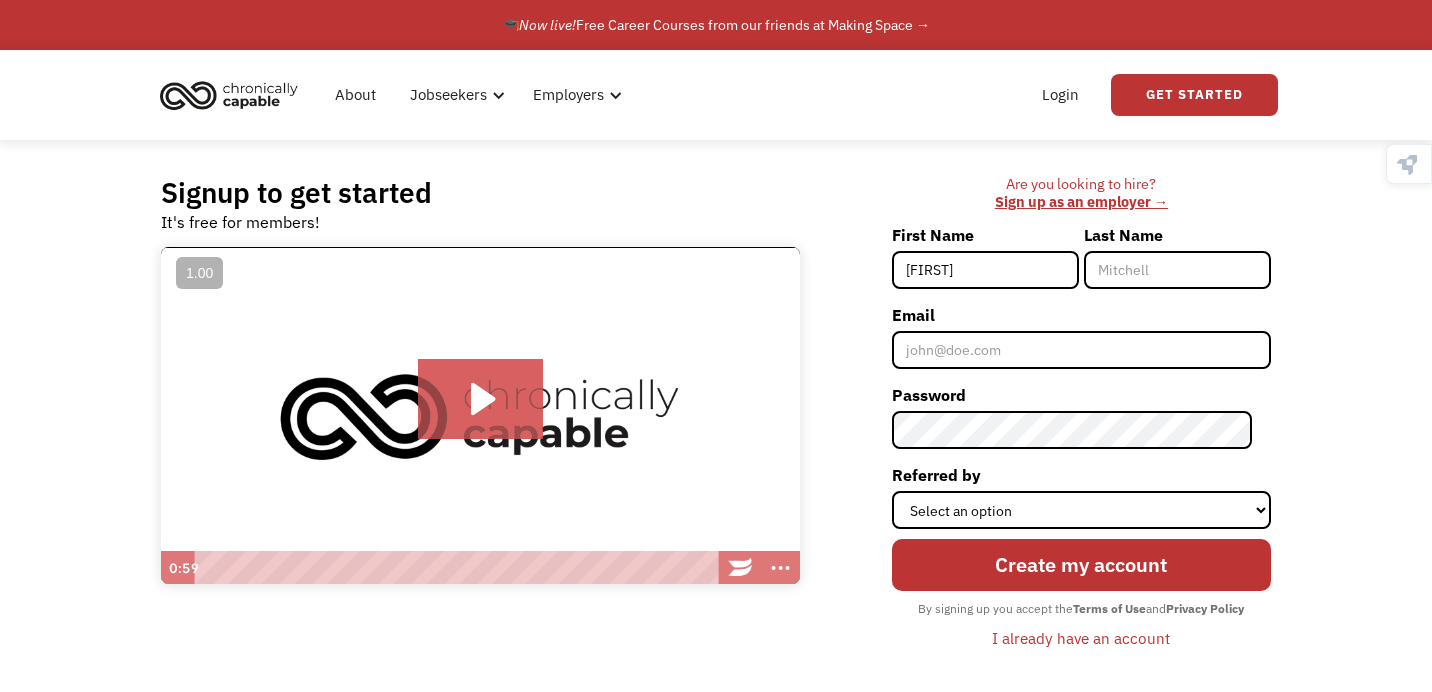 type on "Saeed" 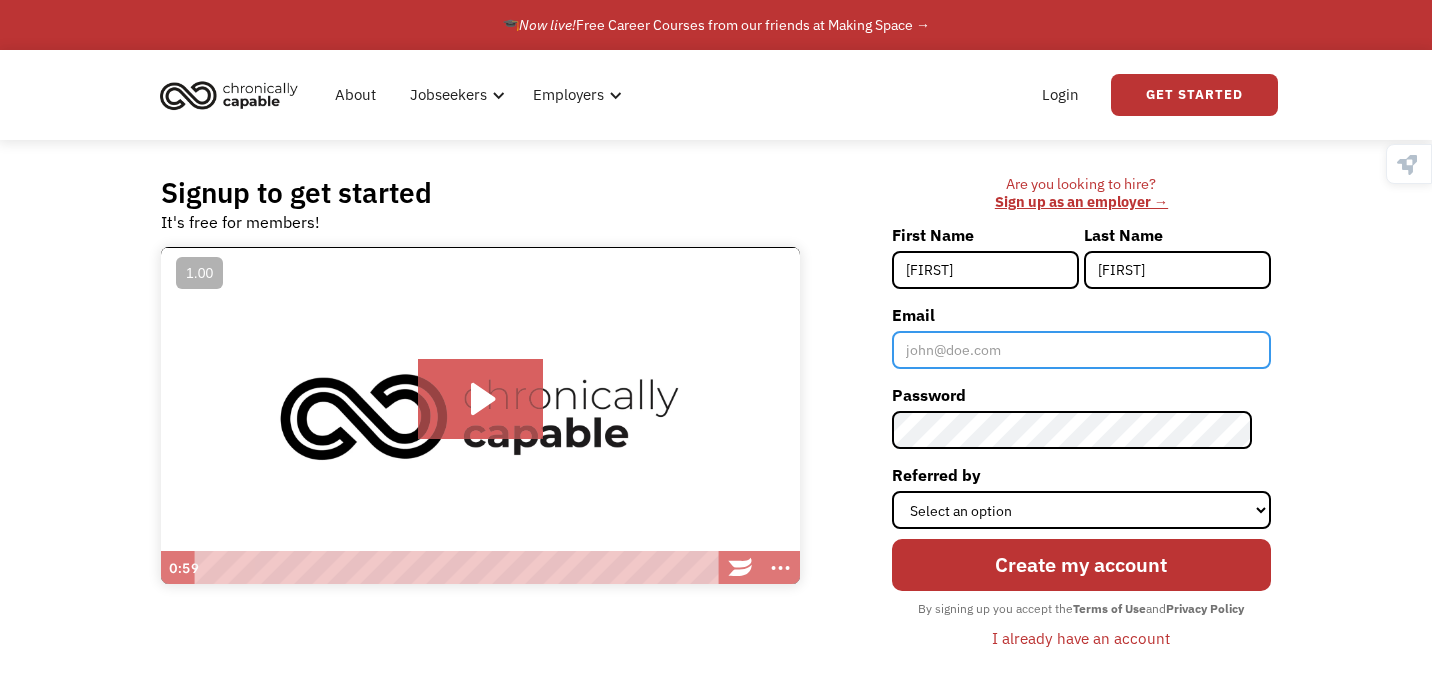 click on "Email" at bounding box center (1081, 350) 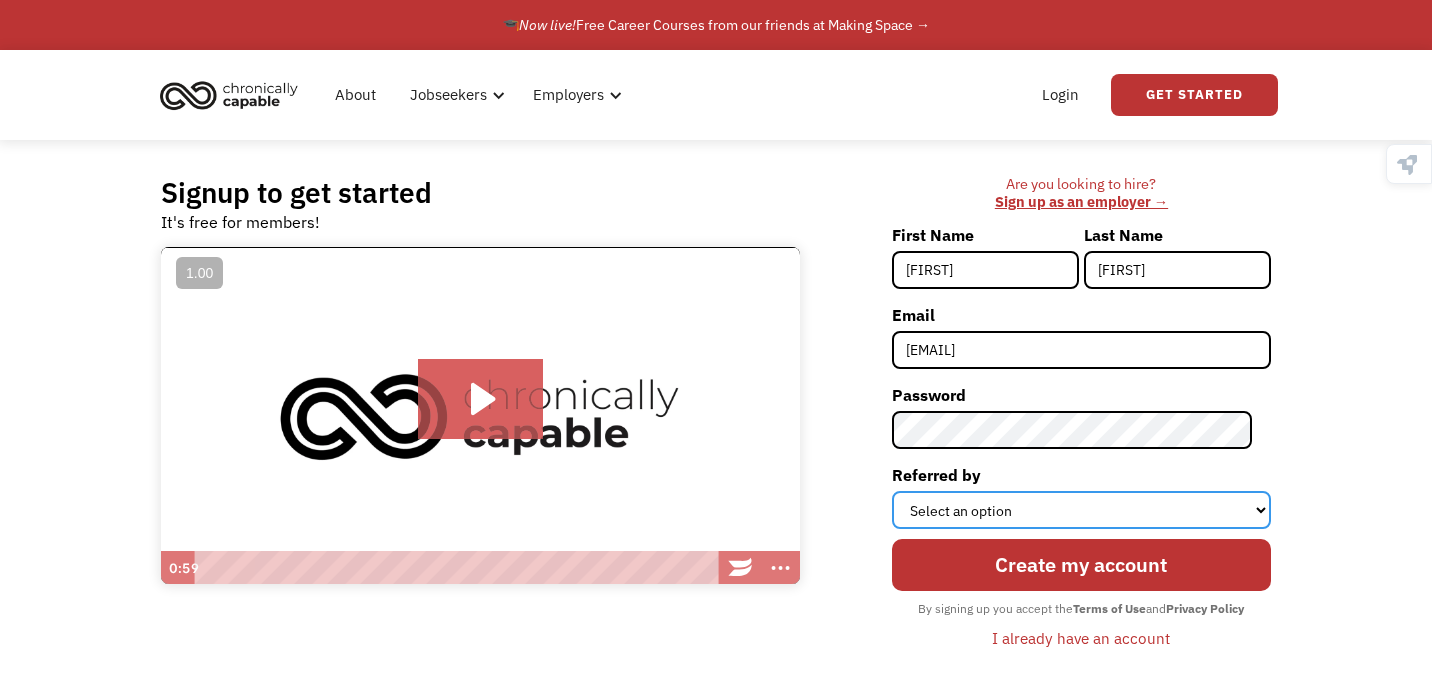 click on "Select an option Instagram Facebook Twitter Search Engine News Article Word of Mouth Employer Other" at bounding box center (1081, 510) 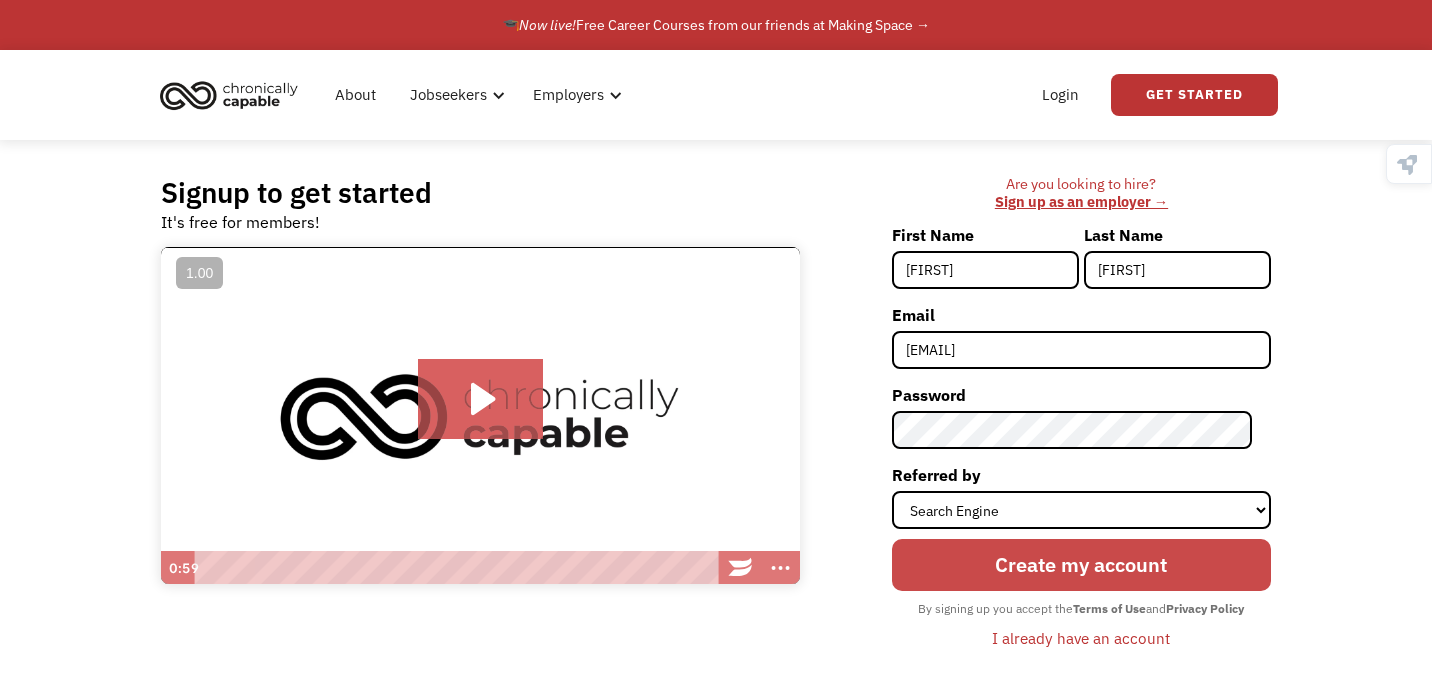 click on "Create my account" at bounding box center [1081, 565] 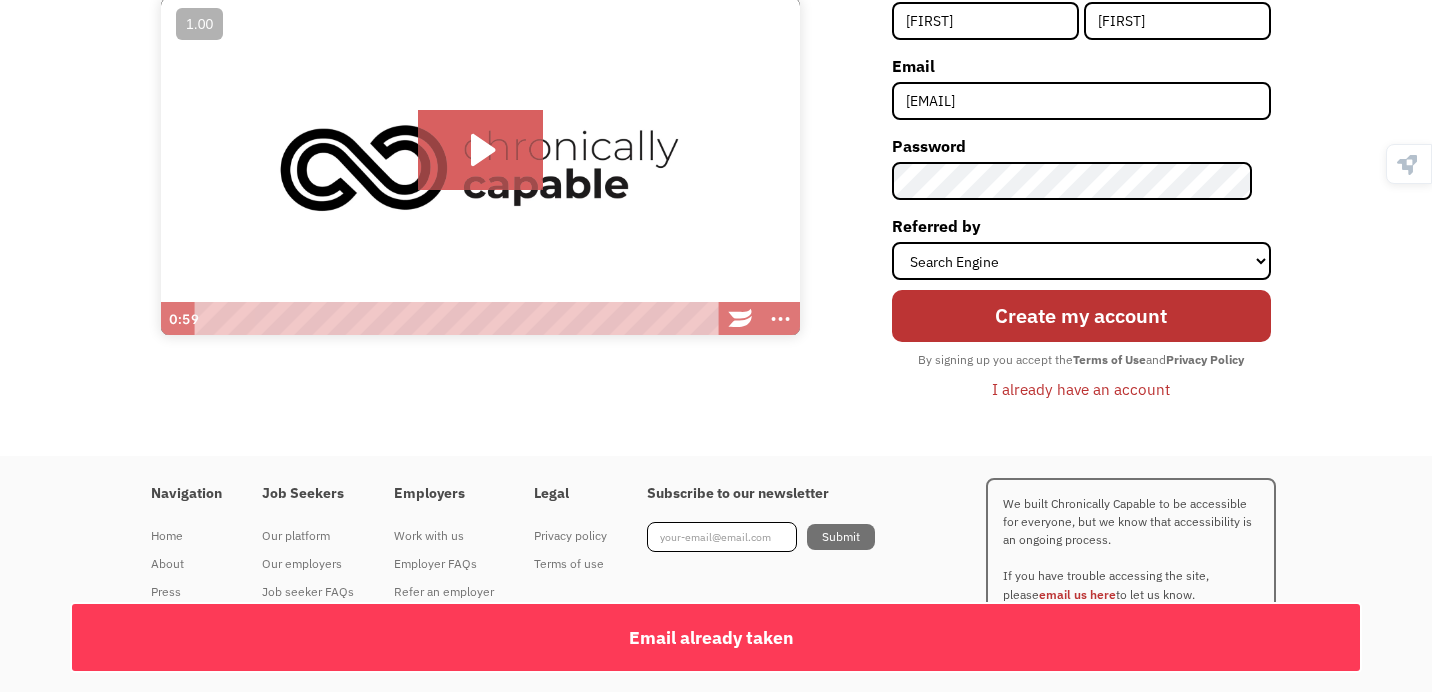 scroll, scrollTop: 0, scrollLeft: 0, axis: both 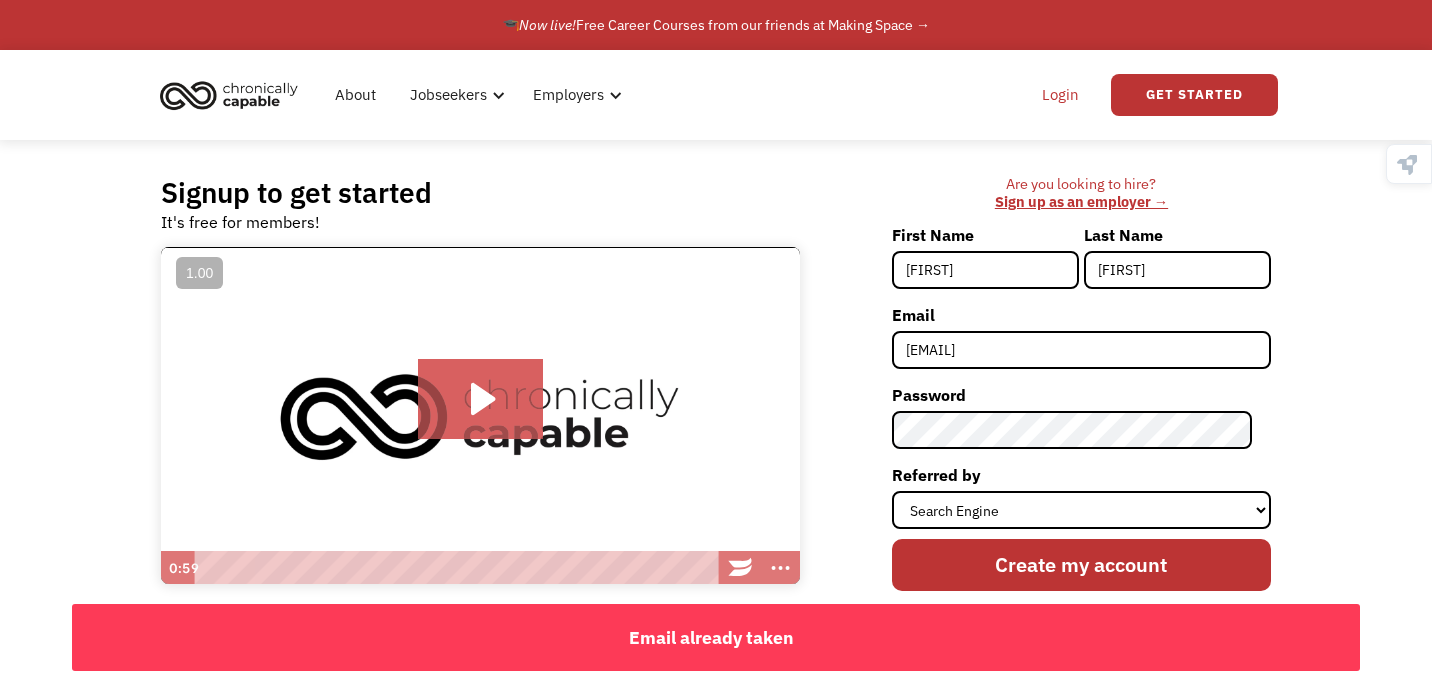 click on "Login" at bounding box center [1060, 95] 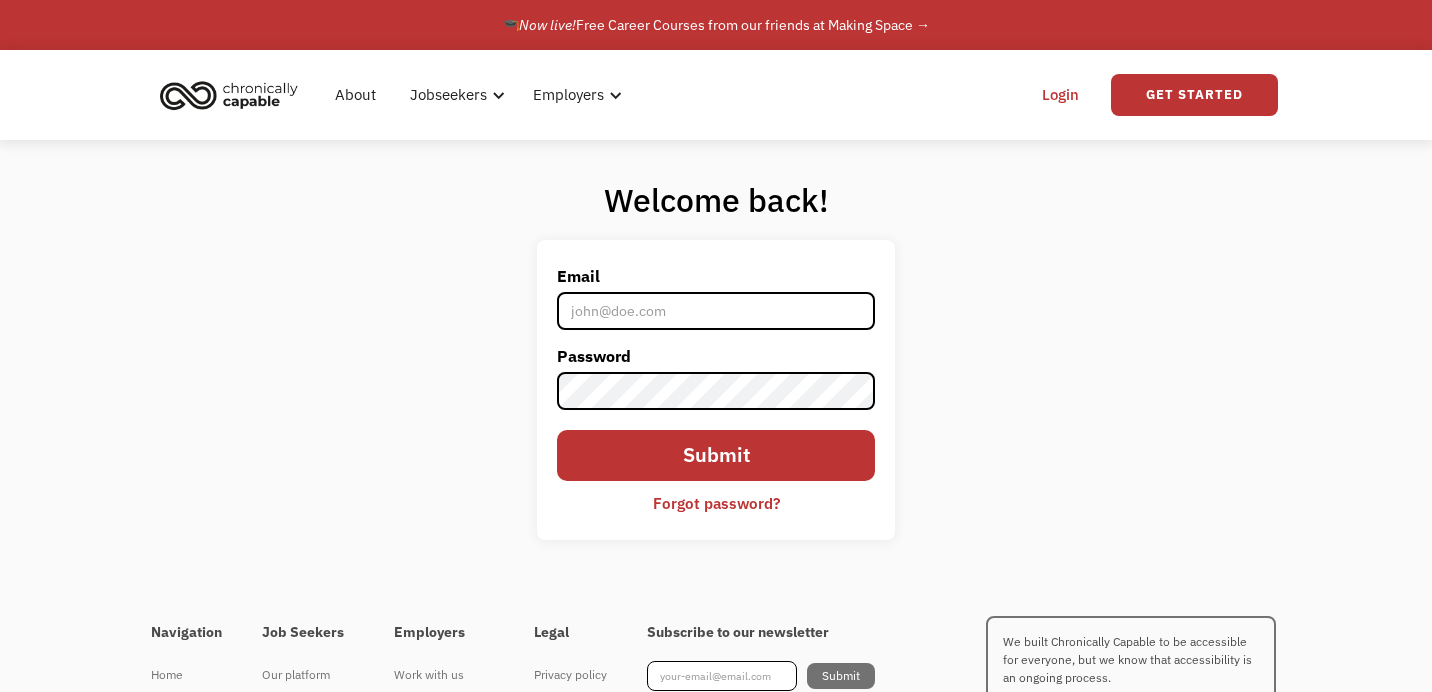 scroll, scrollTop: 0, scrollLeft: 0, axis: both 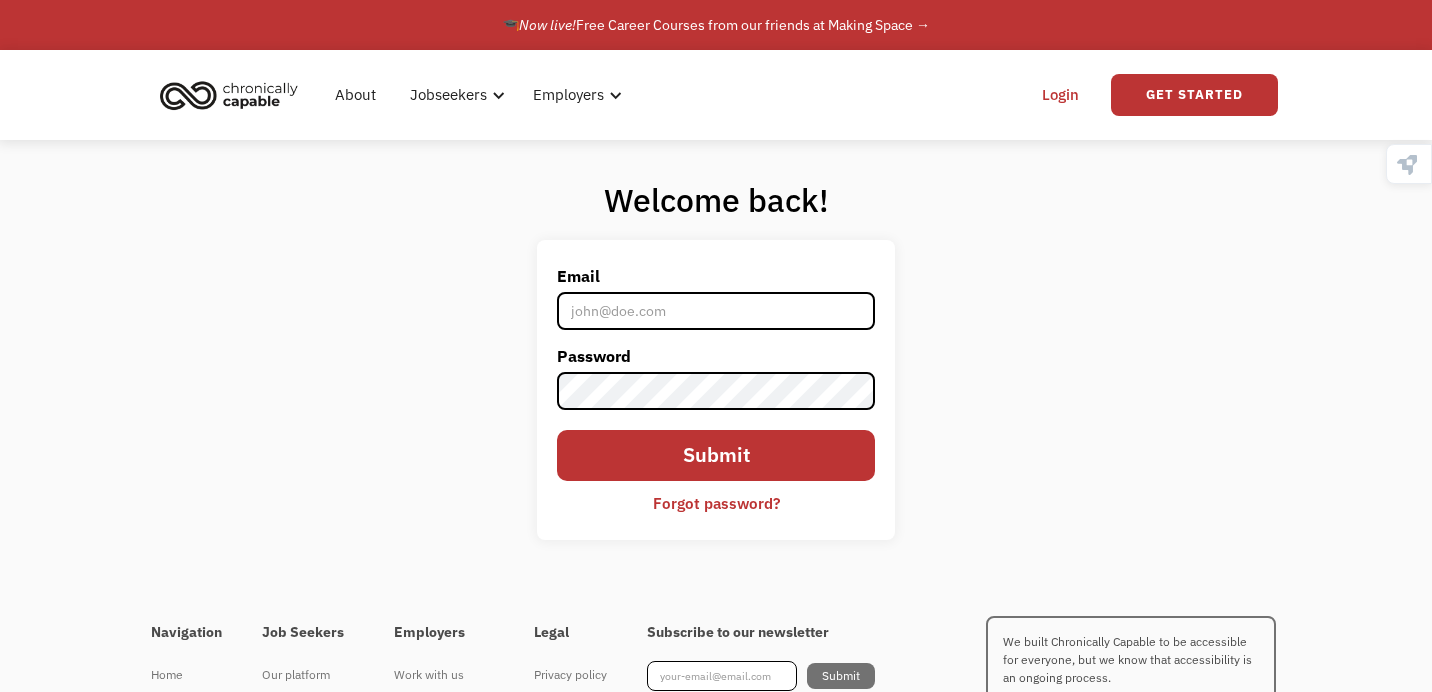 click on "Email" at bounding box center (716, 311) 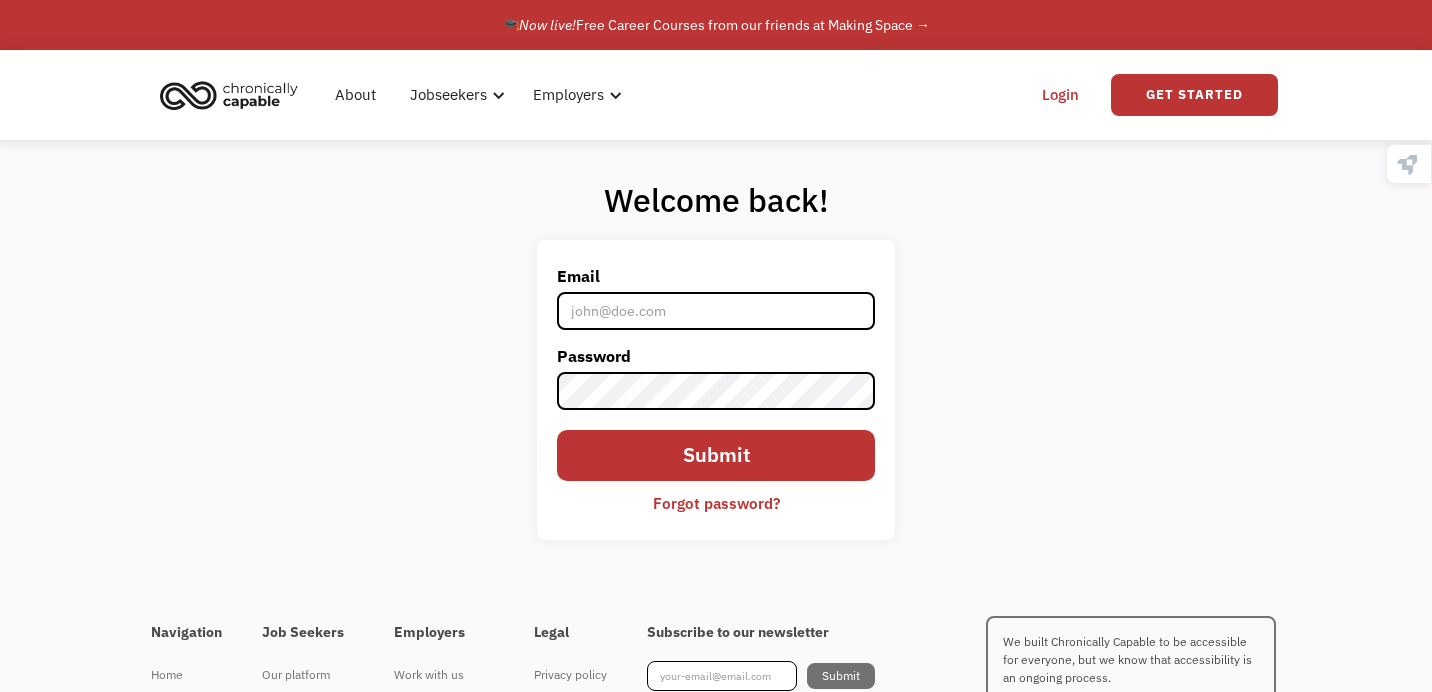 type on "Arousheys@hotmail.com" 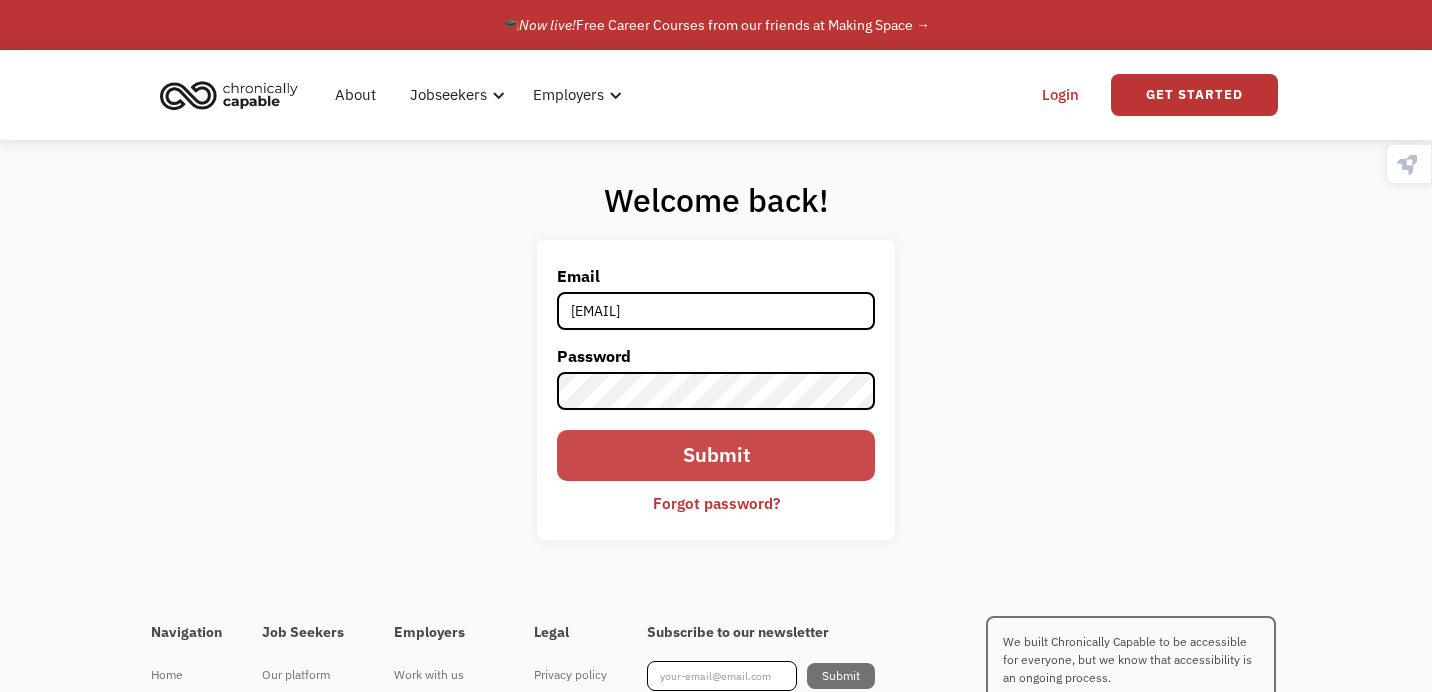 click on "Submit" at bounding box center [716, 456] 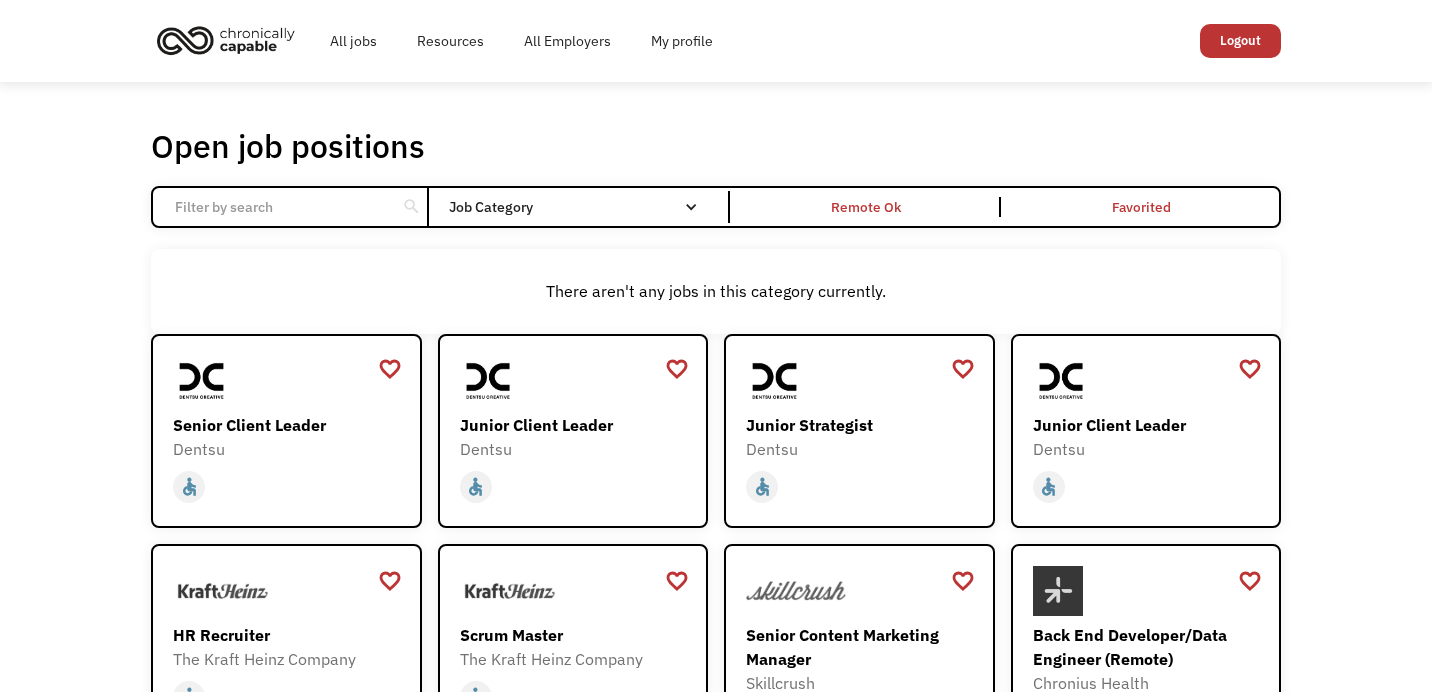 scroll, scrollTop: 138, scrollLeft: 0, axis: vertical 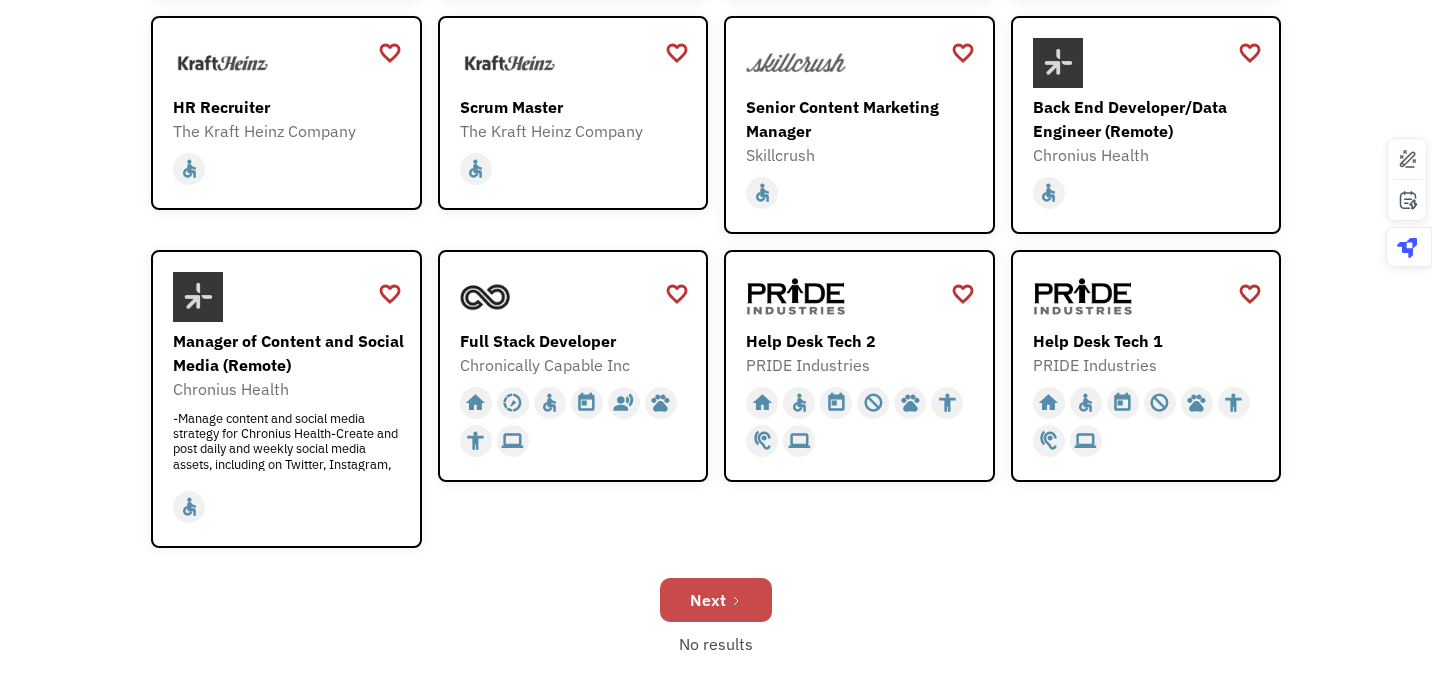 click on "Next" at bounding box center [716, 600] 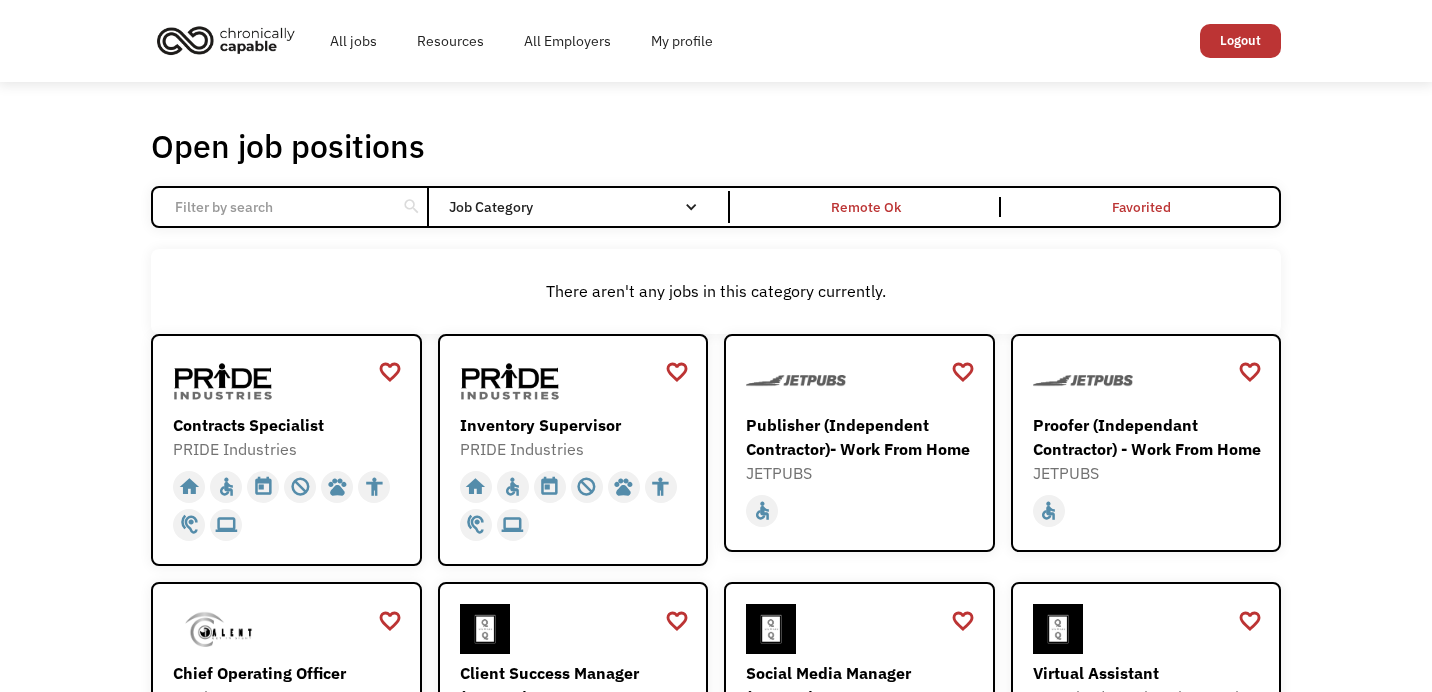 scroll, scrollTop: 143, scrollLeft: 0, axis: vertical 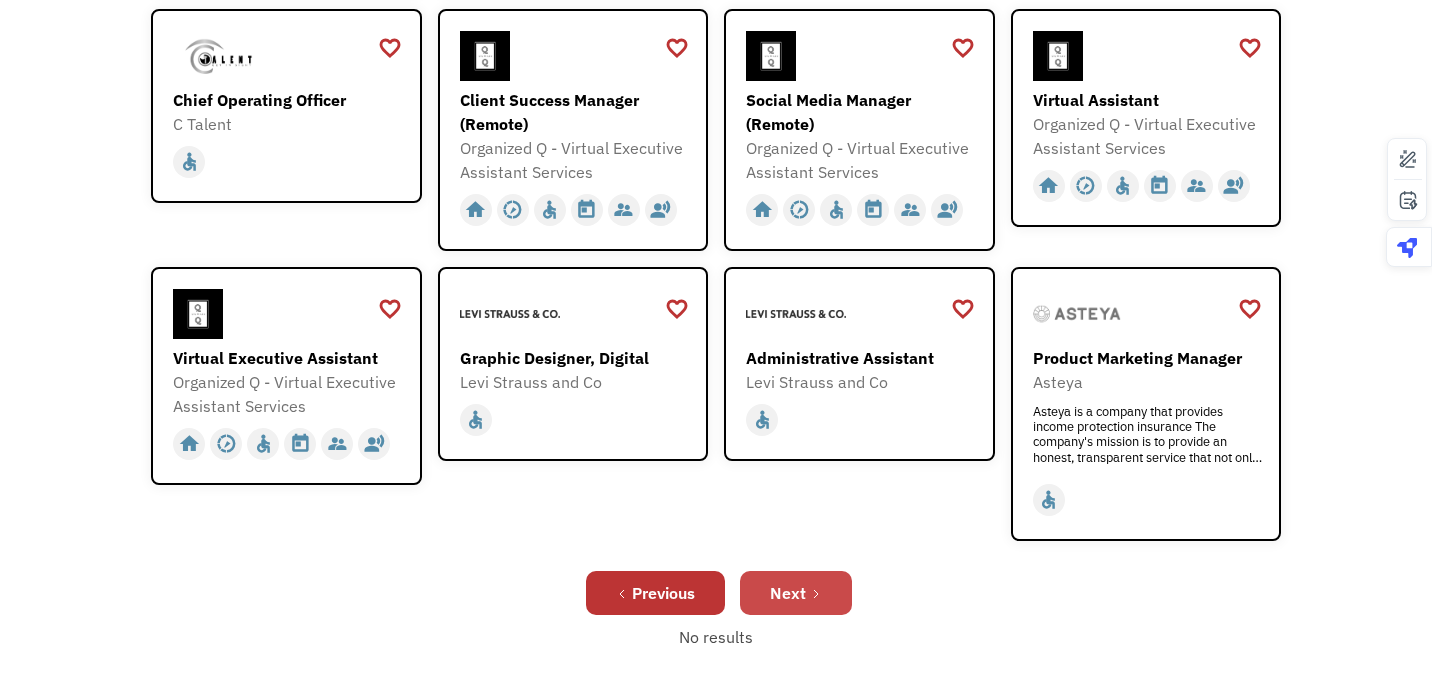 click on "Next" at bounding box center [788, 593] 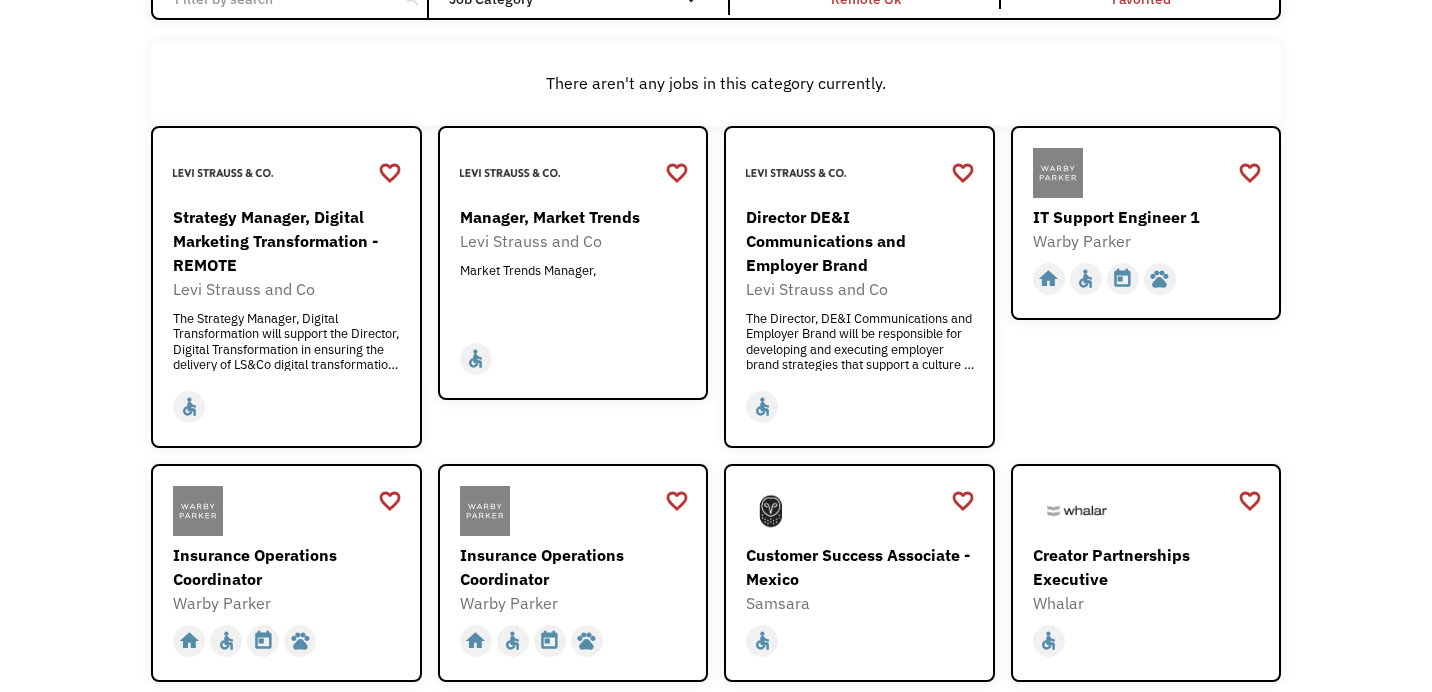 scroll, scrollTop: 0, scrollLeft: 0, axis: both 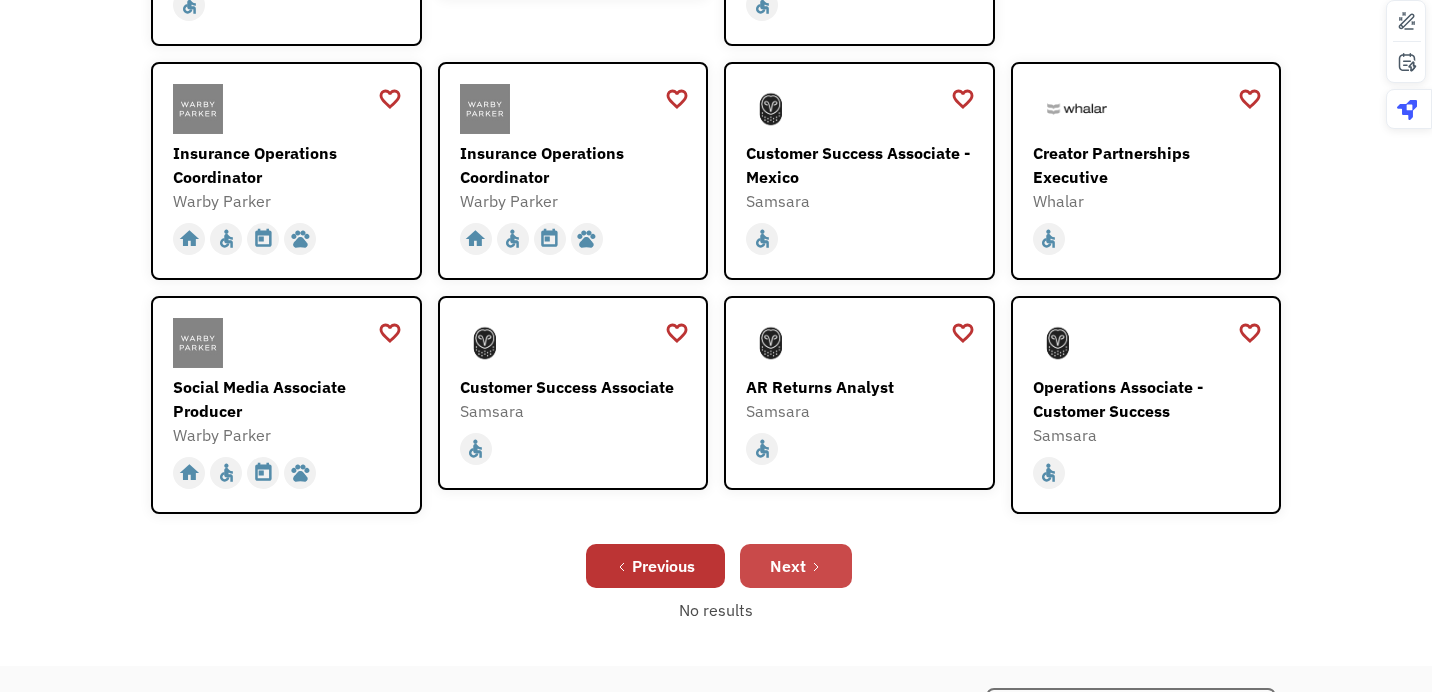 click on "Next" at bounding box center [788, 566] 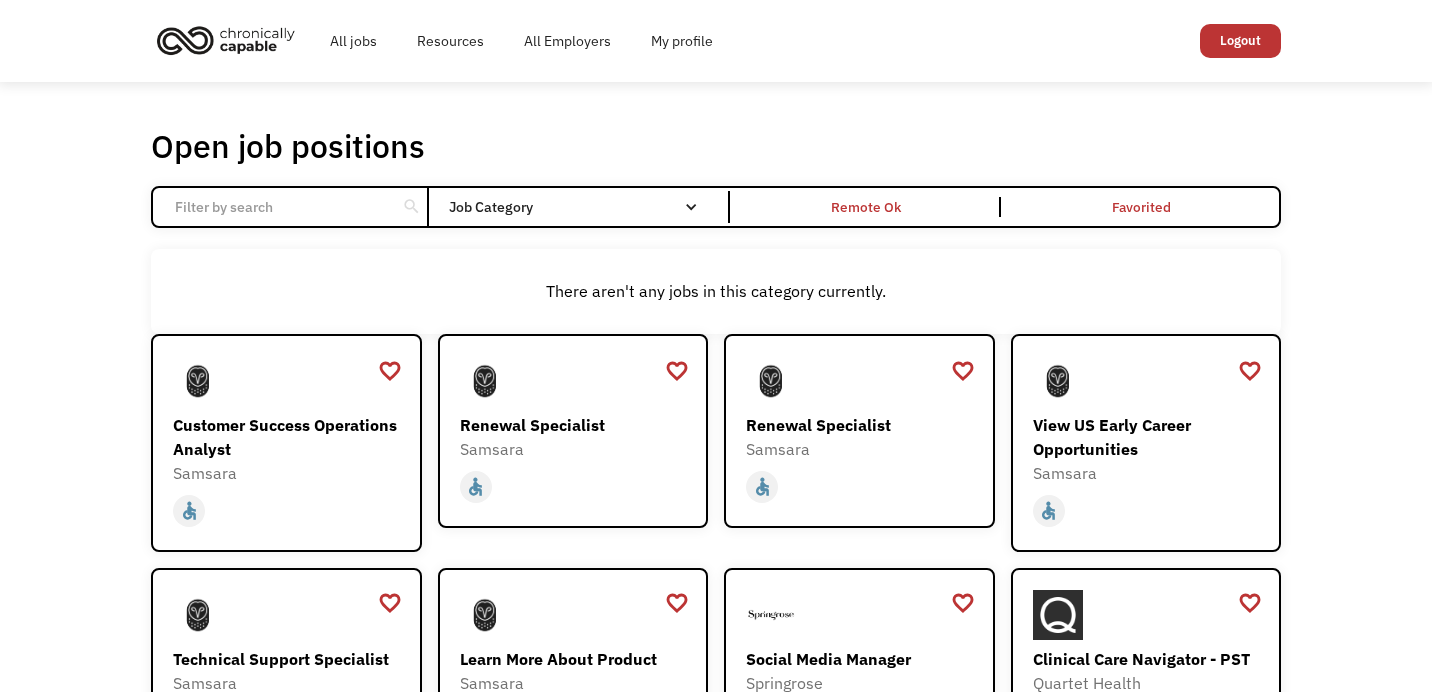 scroll, scrollTop: 0, scrollLeft: 0, axis: both 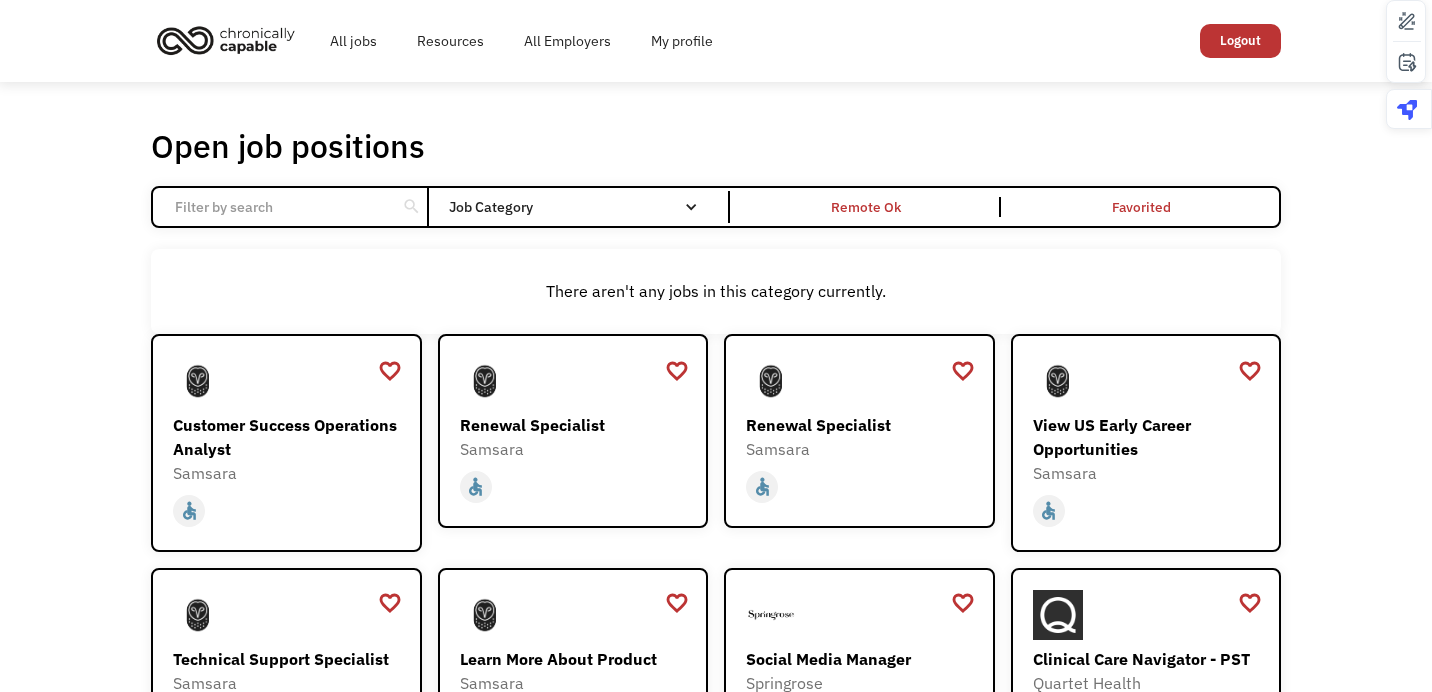 click at bounding box center [274, 207] 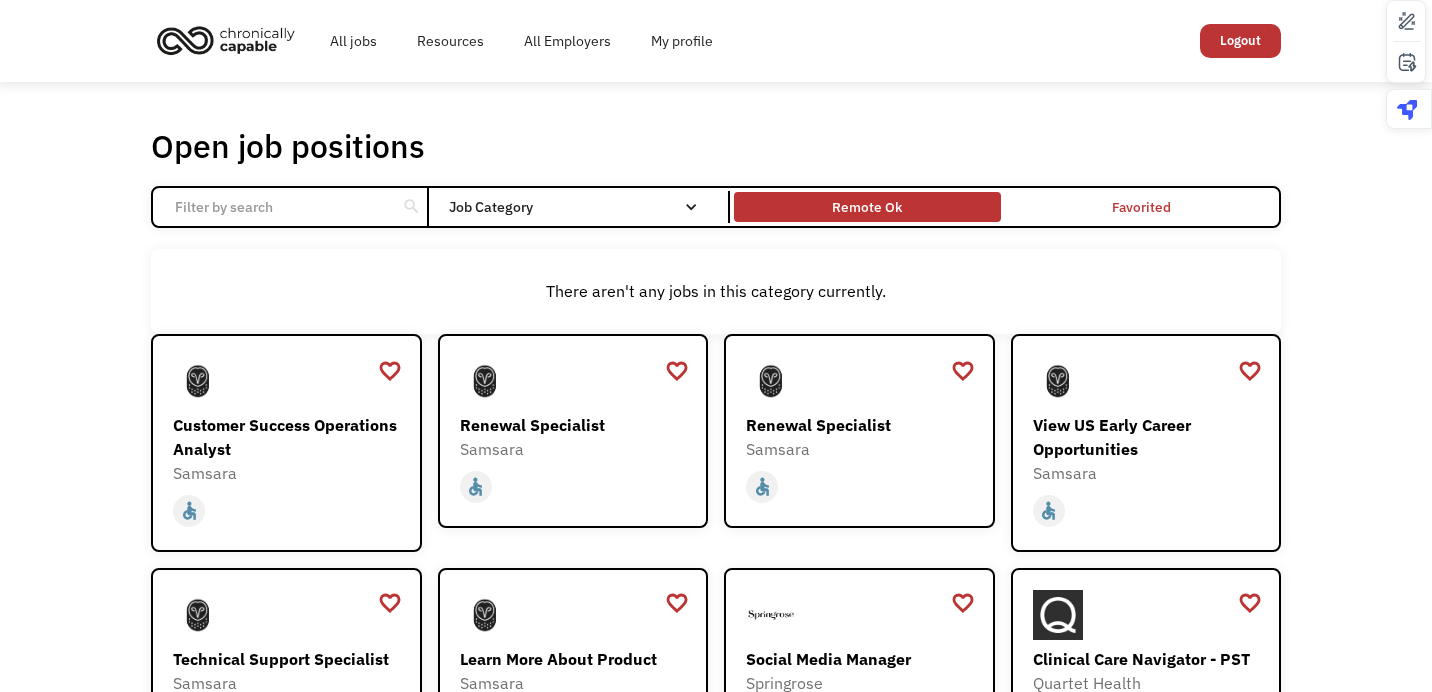 click on "Remote Ok" at bounding box center [867, 207] 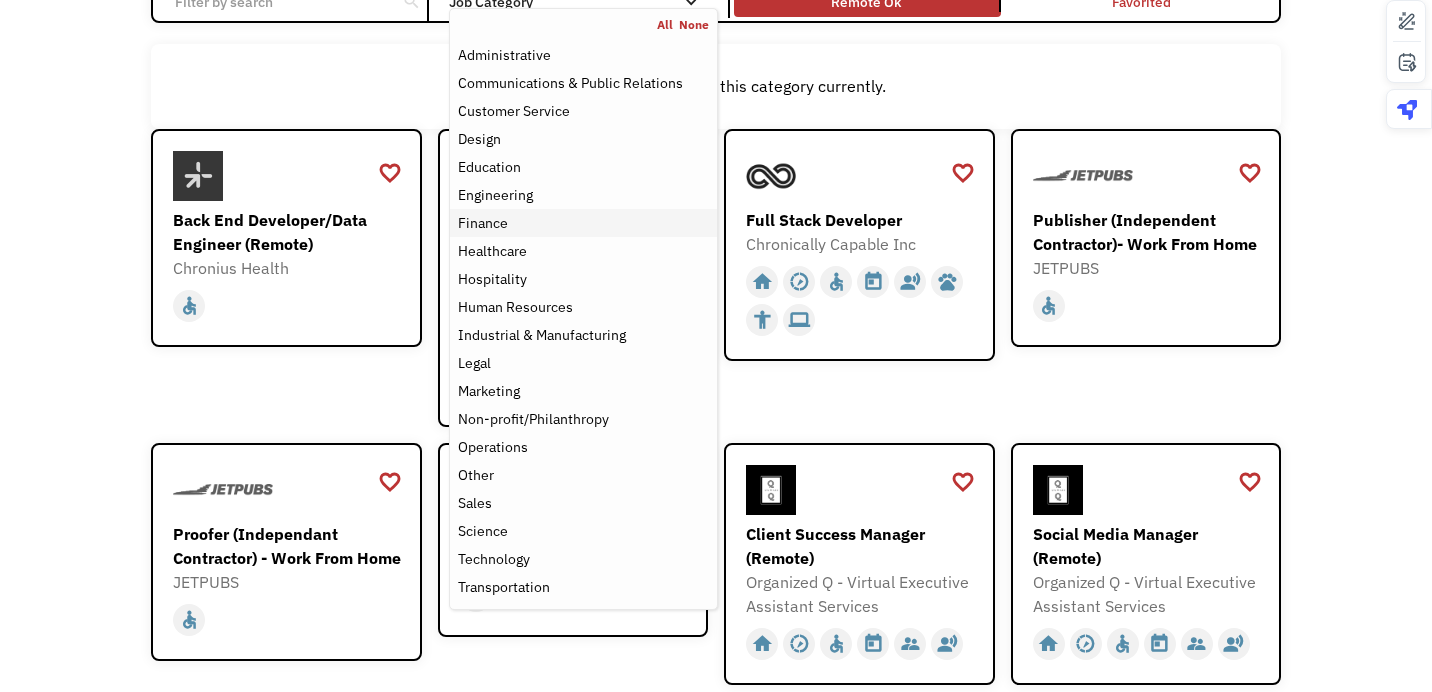 scroll, scrollTop: 209, scrollLeft: 0, axis: vertical 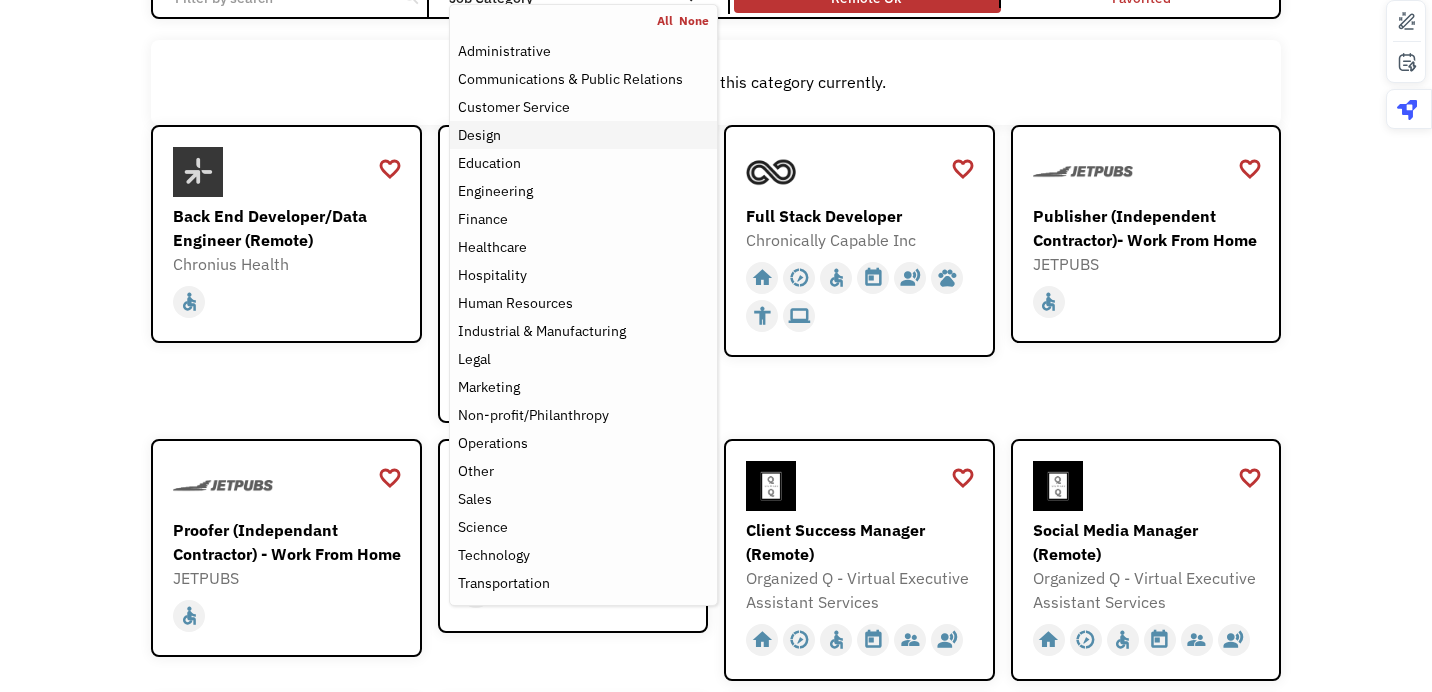 click on "Design" at bounding box center (583, 135) 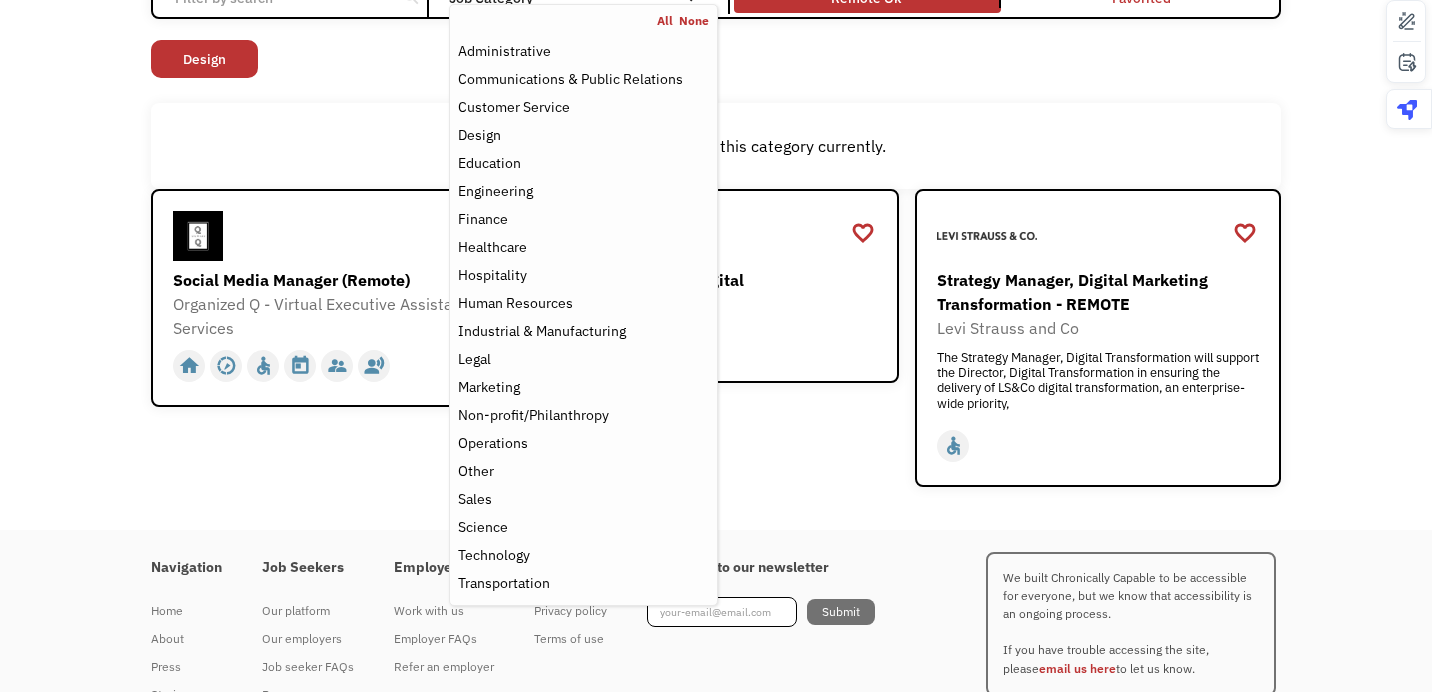 click on "Open job positions You have  X  liked items Search search Filter by category Administration Communications & Public Relations Customer Service Design Education Engineering Finance Healthcare Hospitality Human Resources Industrial & Manufacturing Legal Marketing Operations Sales Science Technology Transportation Other Job Category All None Administrative Communications & Public Relations Customer Service Design Education Engineering Finance Healthcare Hospitality Human Resources Industrial & Manufacturing Legal Marketing Non-profit/Philanthropy Operations Other Sales Science Technology Transportation Filter by type Full-time Part-time Remote Ok Favorited Favorited Thank you! Your submission has been received! Oops! Something went wrong while submitting the form. Non-profit/Philanthropy Other Transportation Technology Science Sales Operations Marketing Legal Industrial & Manufacturing Human Resources Hospitality Healthcare Finance Engineering Education Design Customer Service Communications & Public Relations" at bounding box center (716, 202) 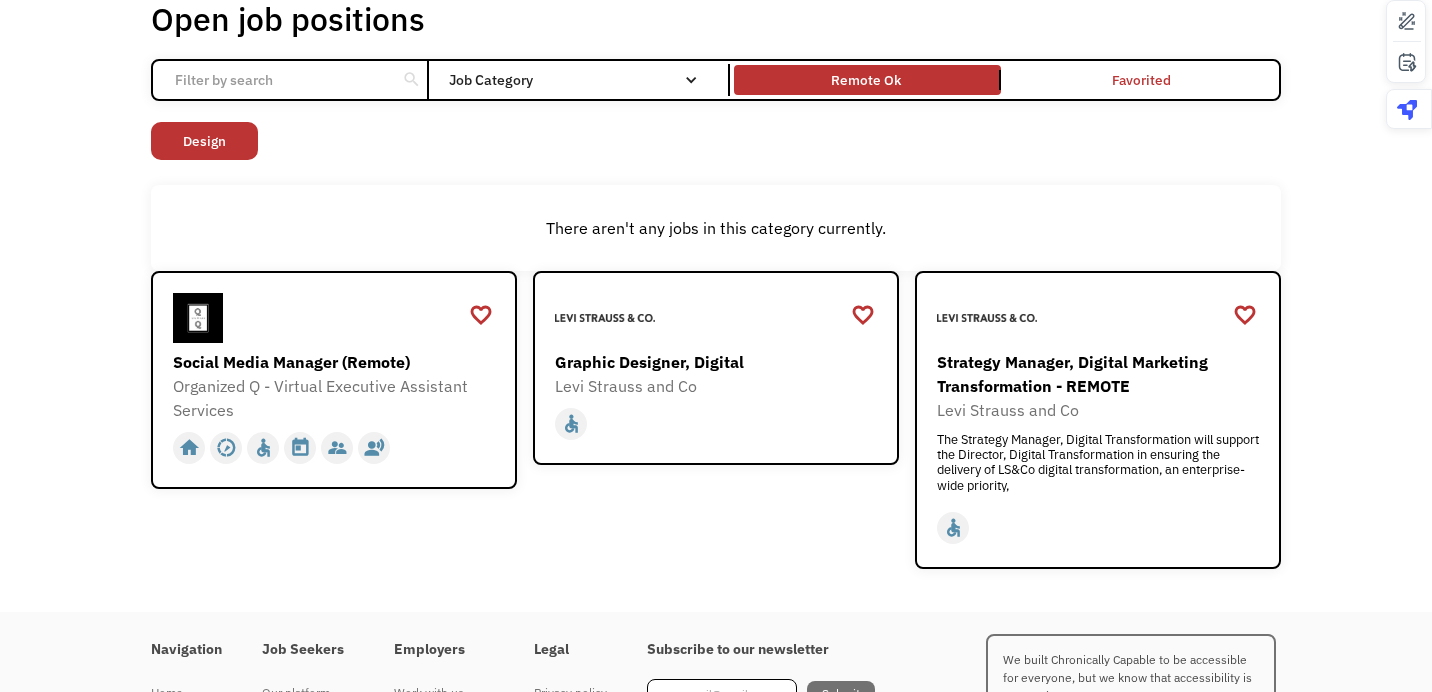 scroll, scrollTop: 102, scrollLeft: 0, axis: vertical 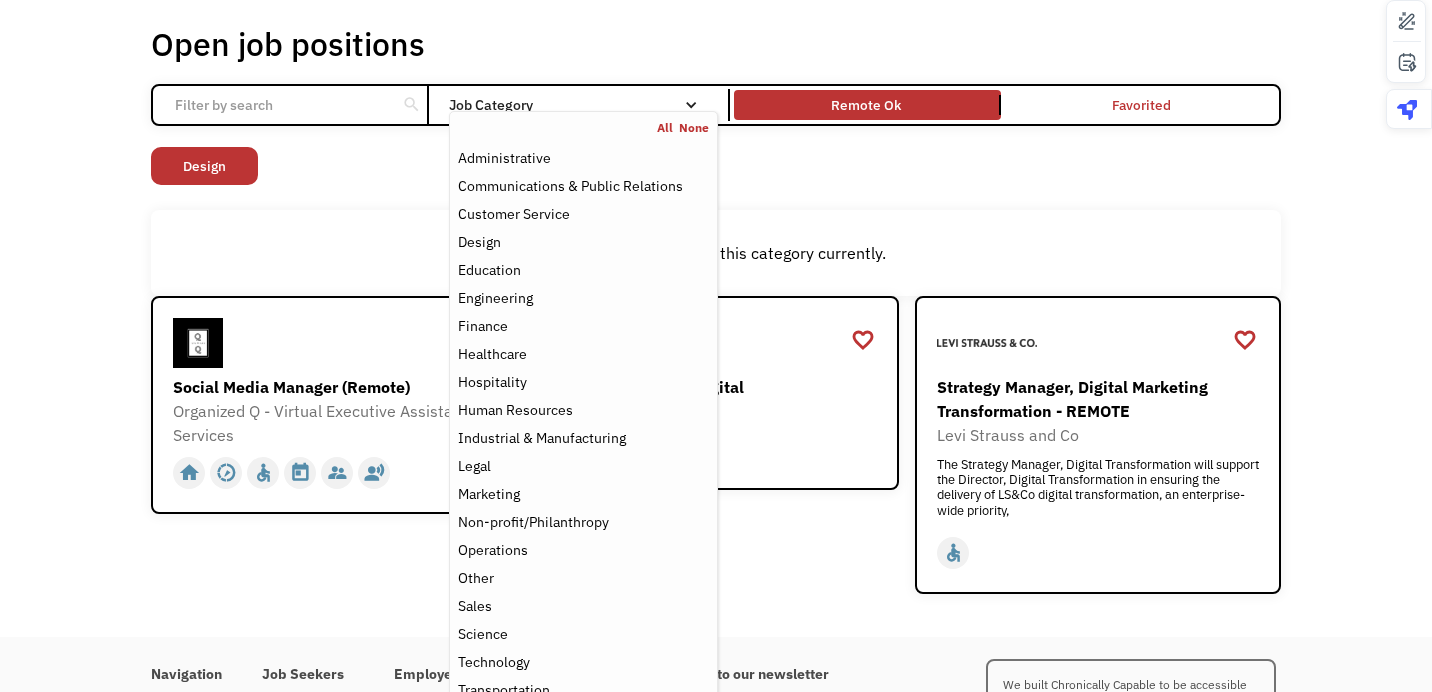 click on "Job Category" at bounding box center [583, 105] 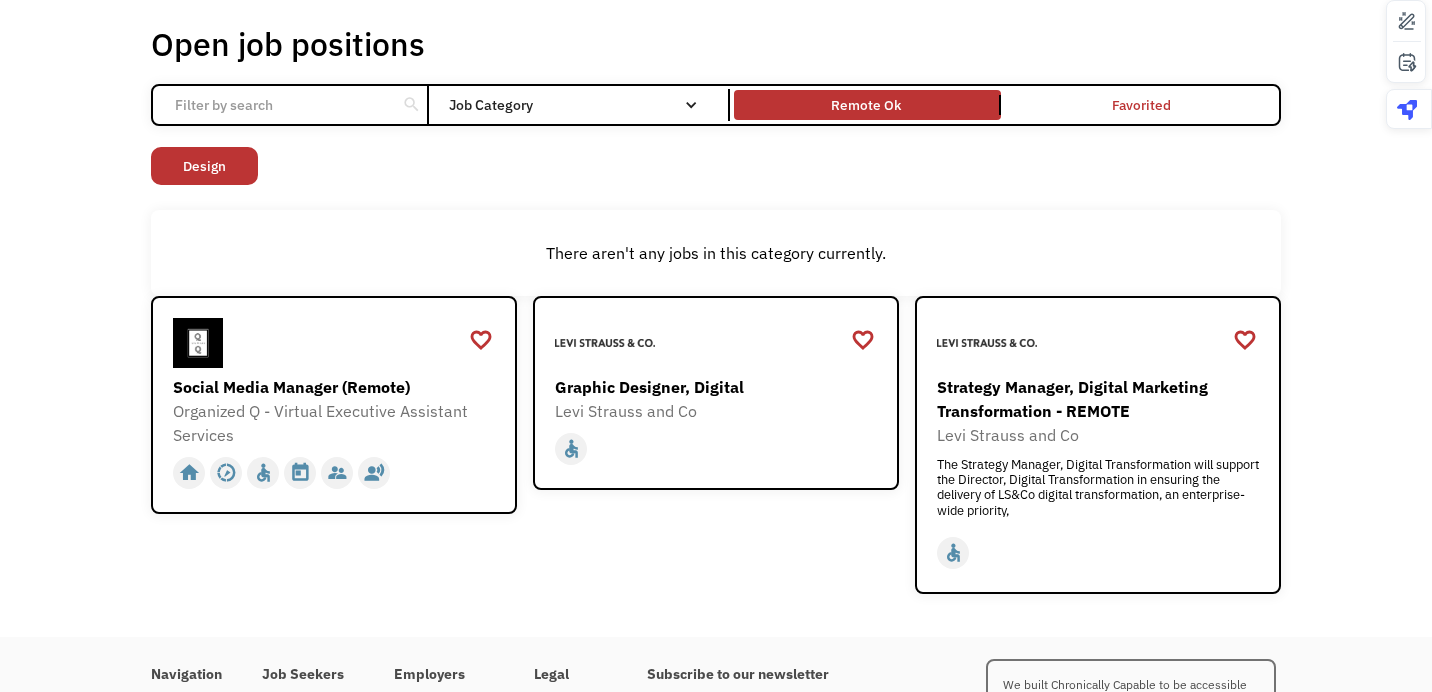 click on "Job Category" at bounding box center (583, 105) 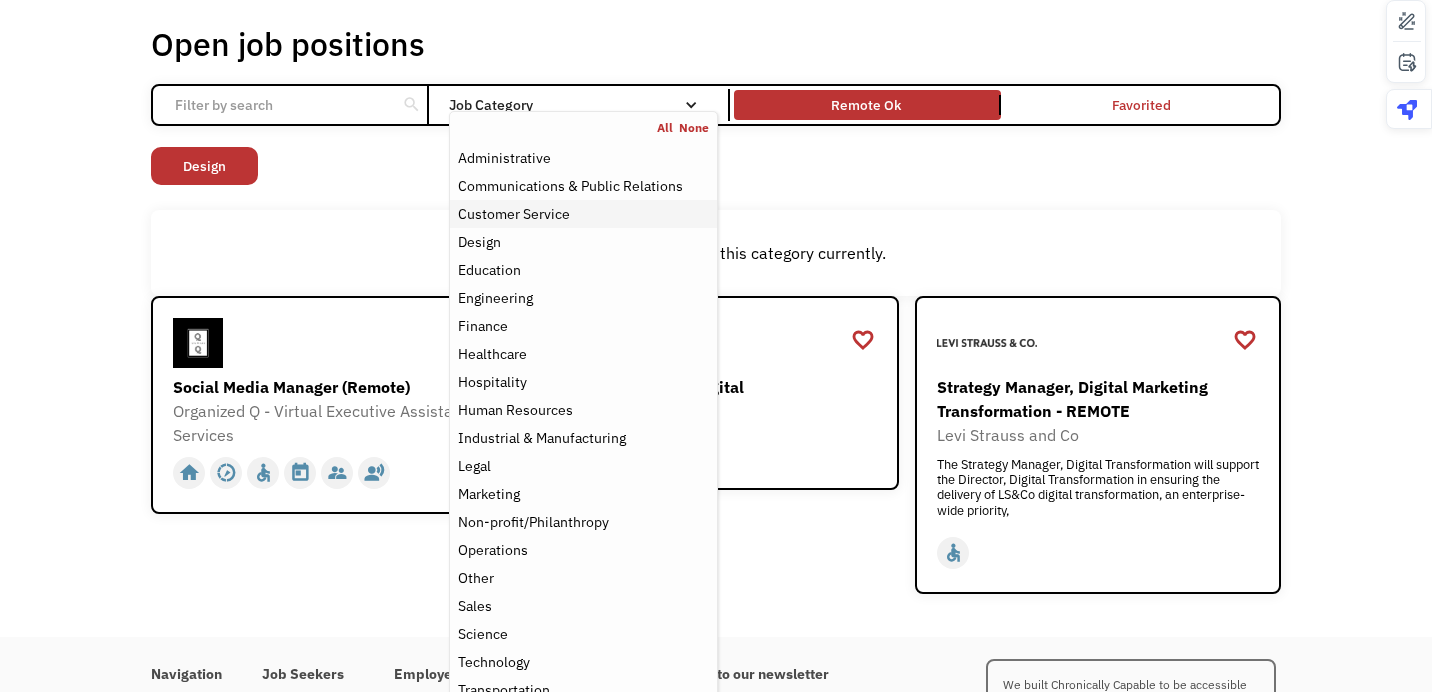 click on "Customer Service" at bounding box center (514, 214) 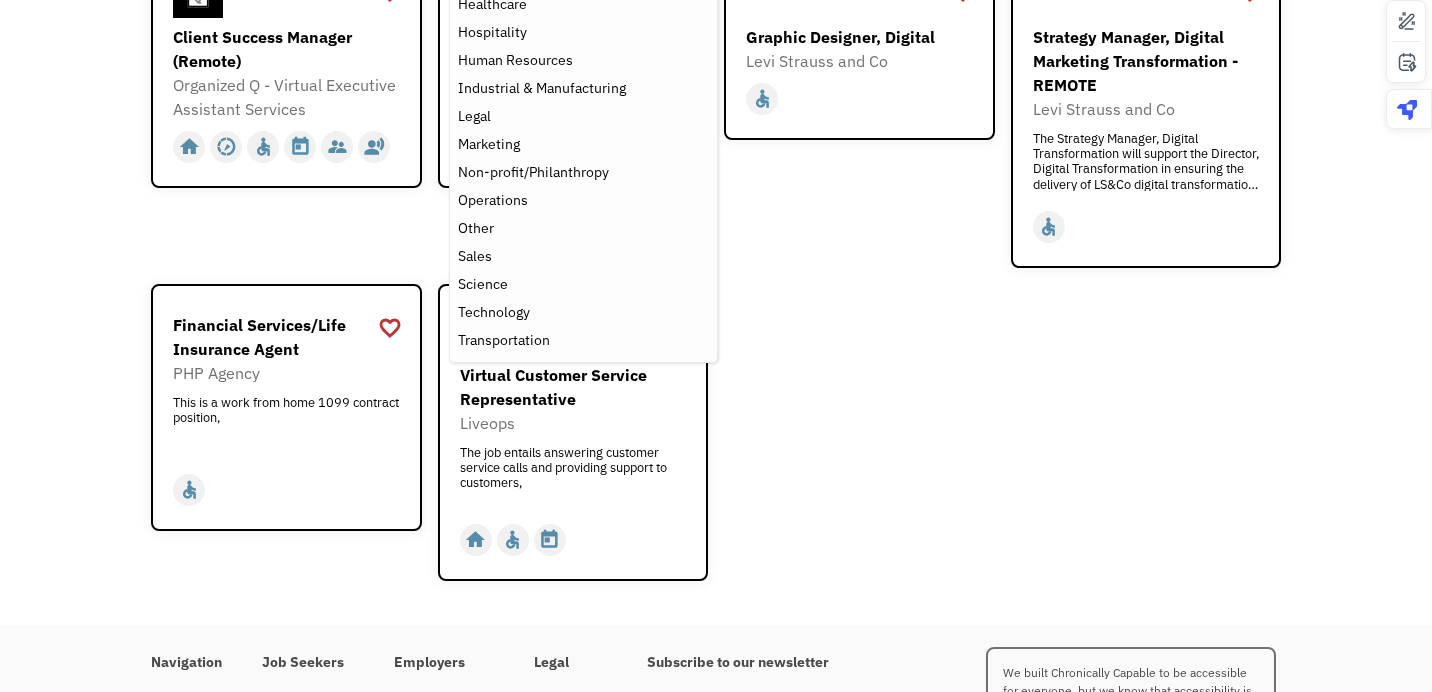 click on "Open job positions You have  X  liked items Search search Filter by category Administration Communications & Public Relations Customer Service Design Education Engineering Finance Healthcare Hospitality Human Resources Industrial & Manufacturing Legal Marketing Operations Sales Science Technology Transportation Other Job Category All None Administrative Communications & Public Relations Customer Service Design Education Engineering Finance Healthcare Hospitality Human Resources Industrial & Manufacturing Legal Marketing Non-profit/Philanthropy Operations Other Sales Science Technology Transportation Filter by type Full-time Part-time Remote Ok Favorited Favorited Thank you! Your submission has been received! Oops! Something went wrong while submitting the form. Non-profit/Philanthropy Other Transportation Technology Science Sales Operations Marketing Legal Industrial & Manufacturing Human Resources Hospitality Healthcare Finance Engineering Education Design Customer Service Communications & Public Relations" at bounding box center [716, 127] 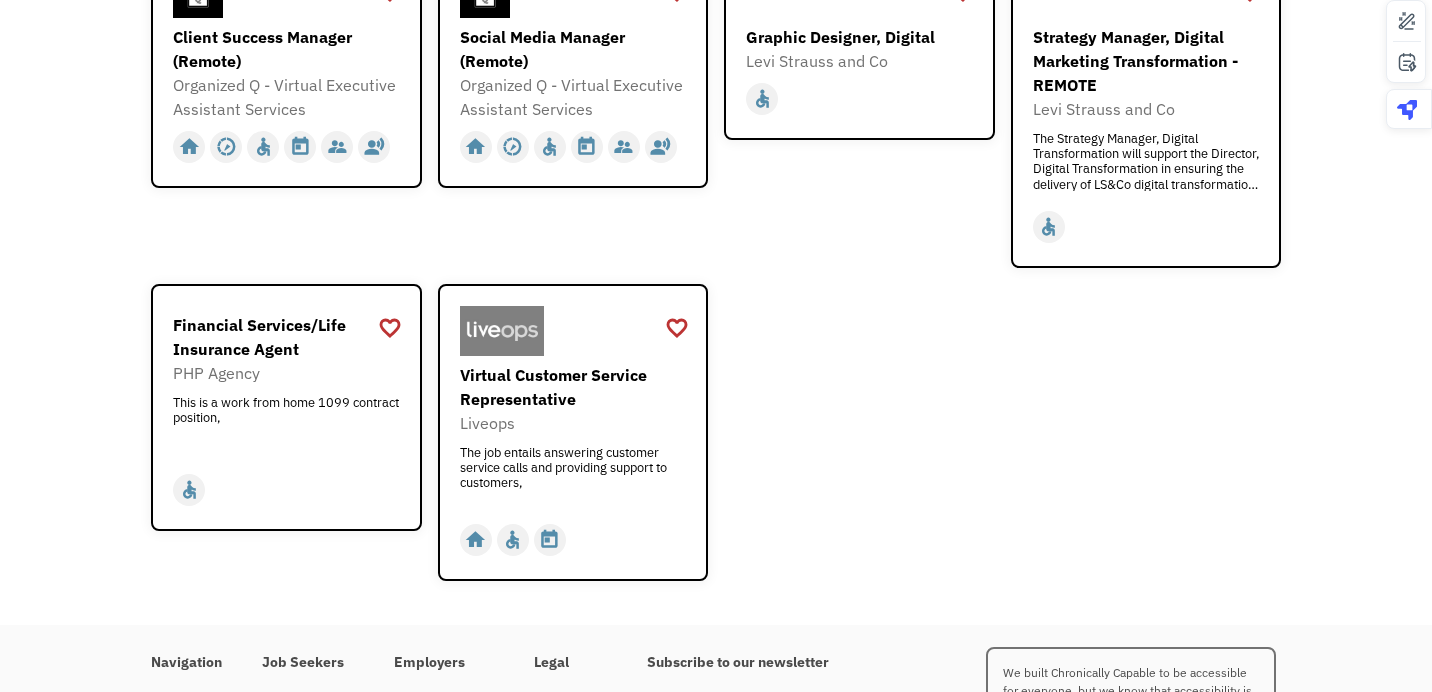scroll, scrollTop: 416, scrollLeft: 0, axis: vertical 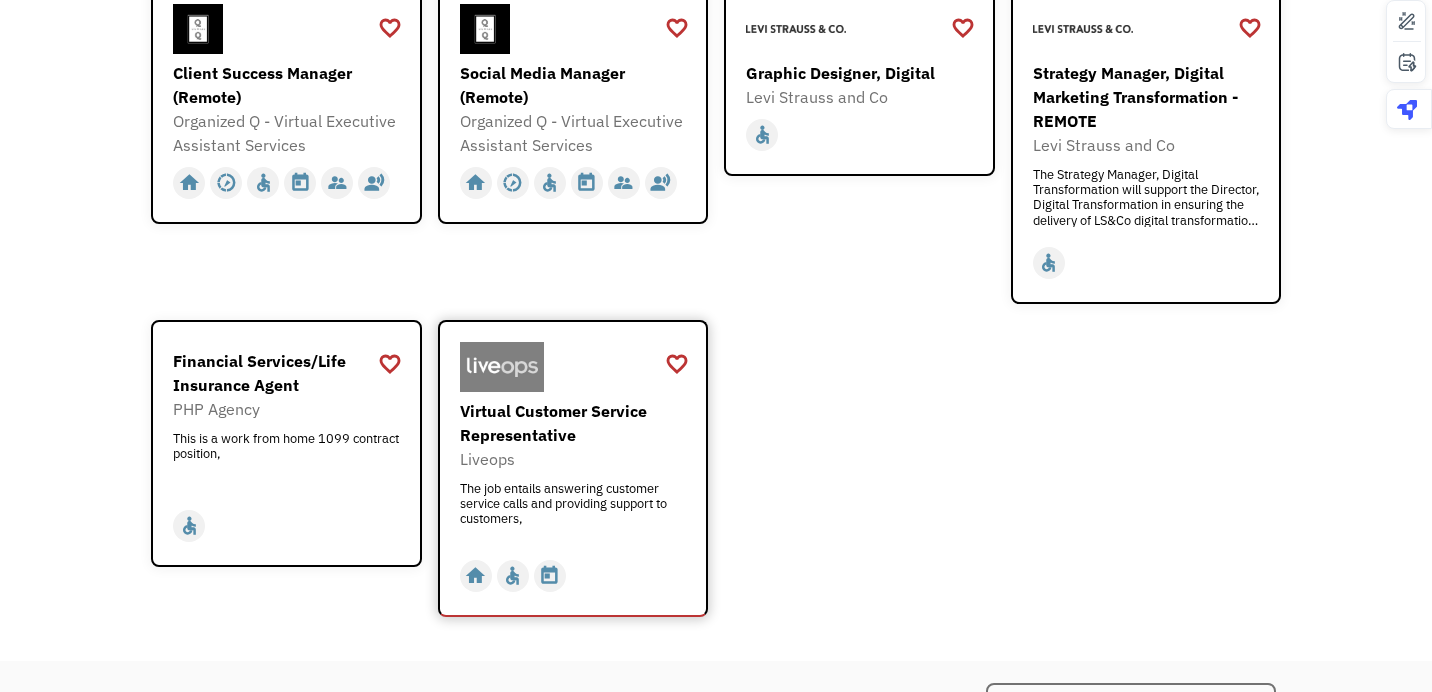 click on "Virtual Customer Service Representative" at bounding box center [576, 423] 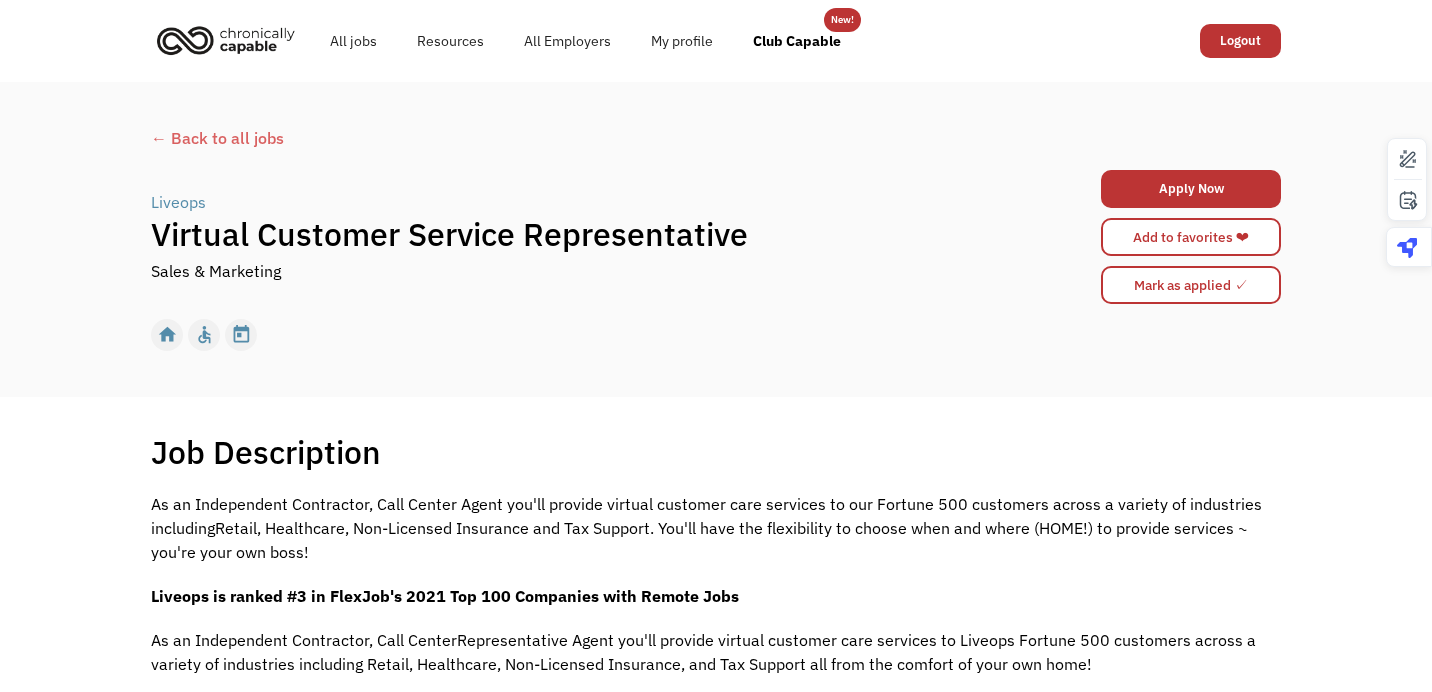 scroll, scrollTop: 0, scrollLeft: 0, axis: both 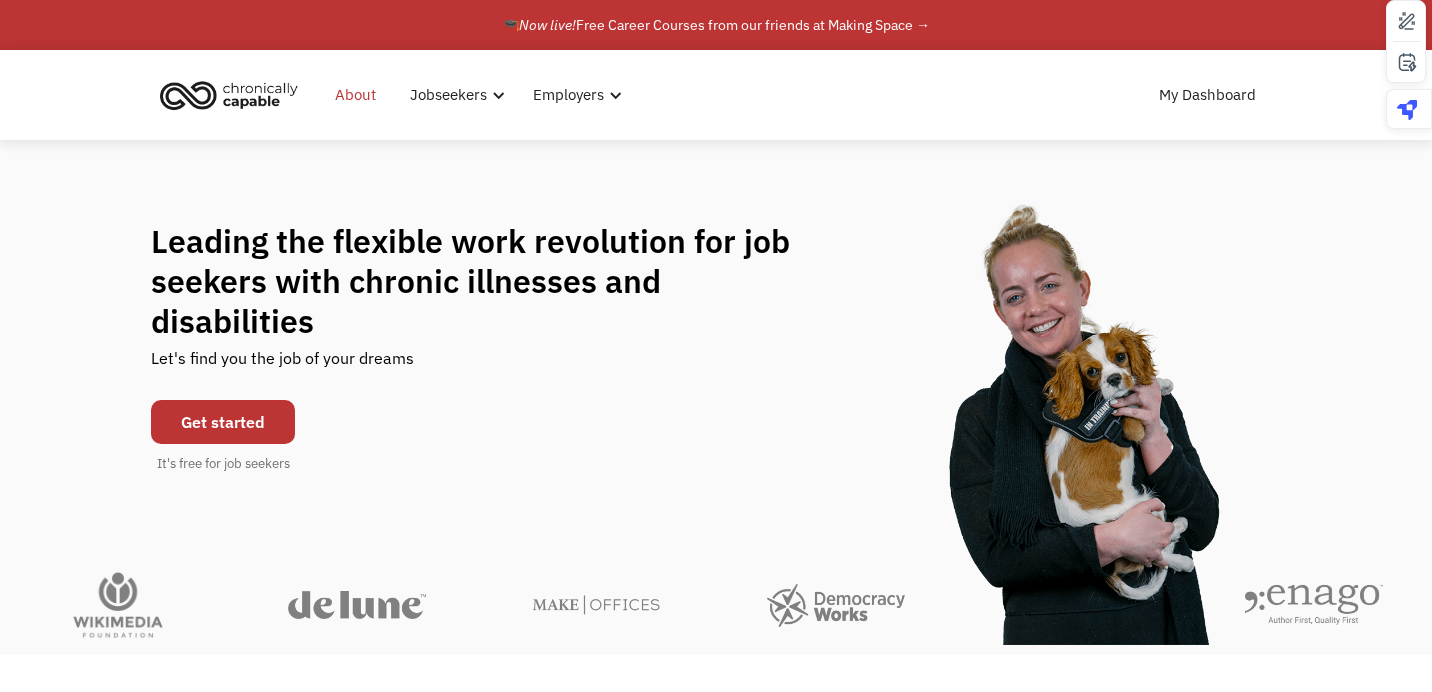 click on "About" at bounding box center [355, 95] 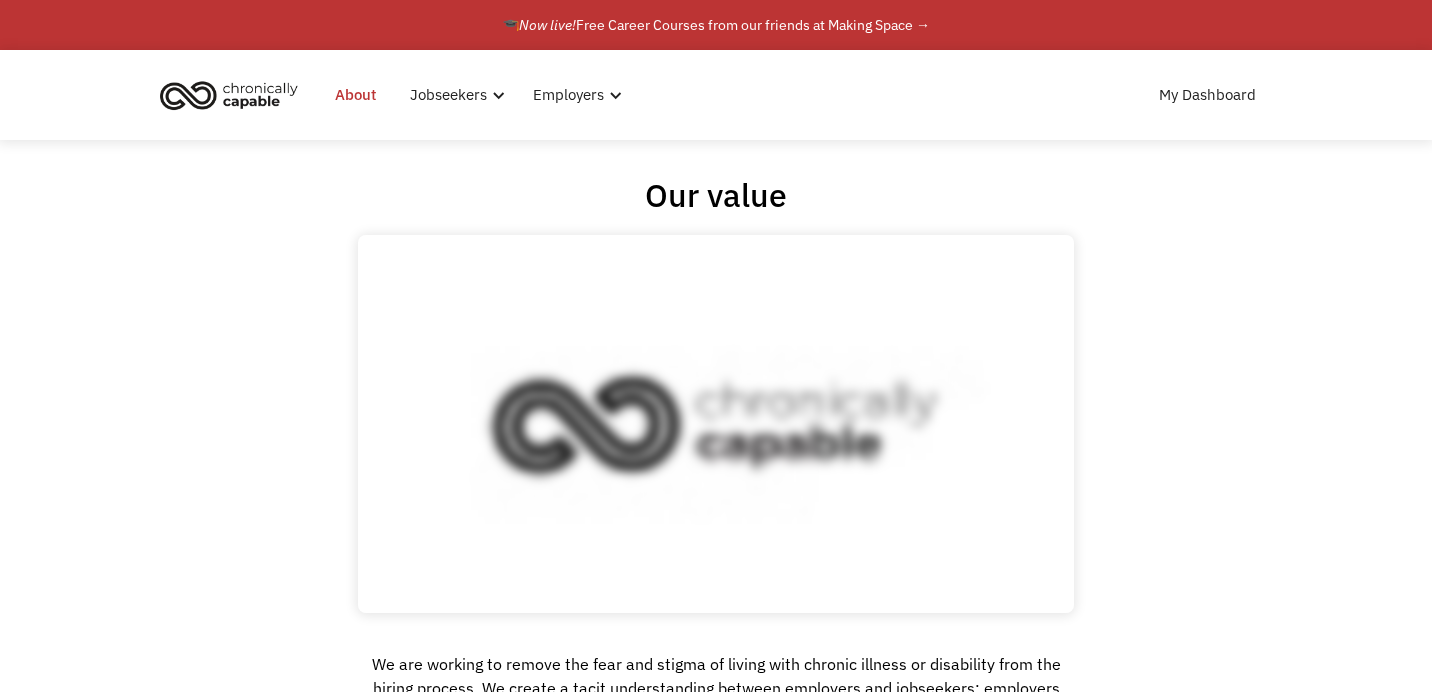 scroll, scrollTop: 0, scrollLeft: 0, axis: both 